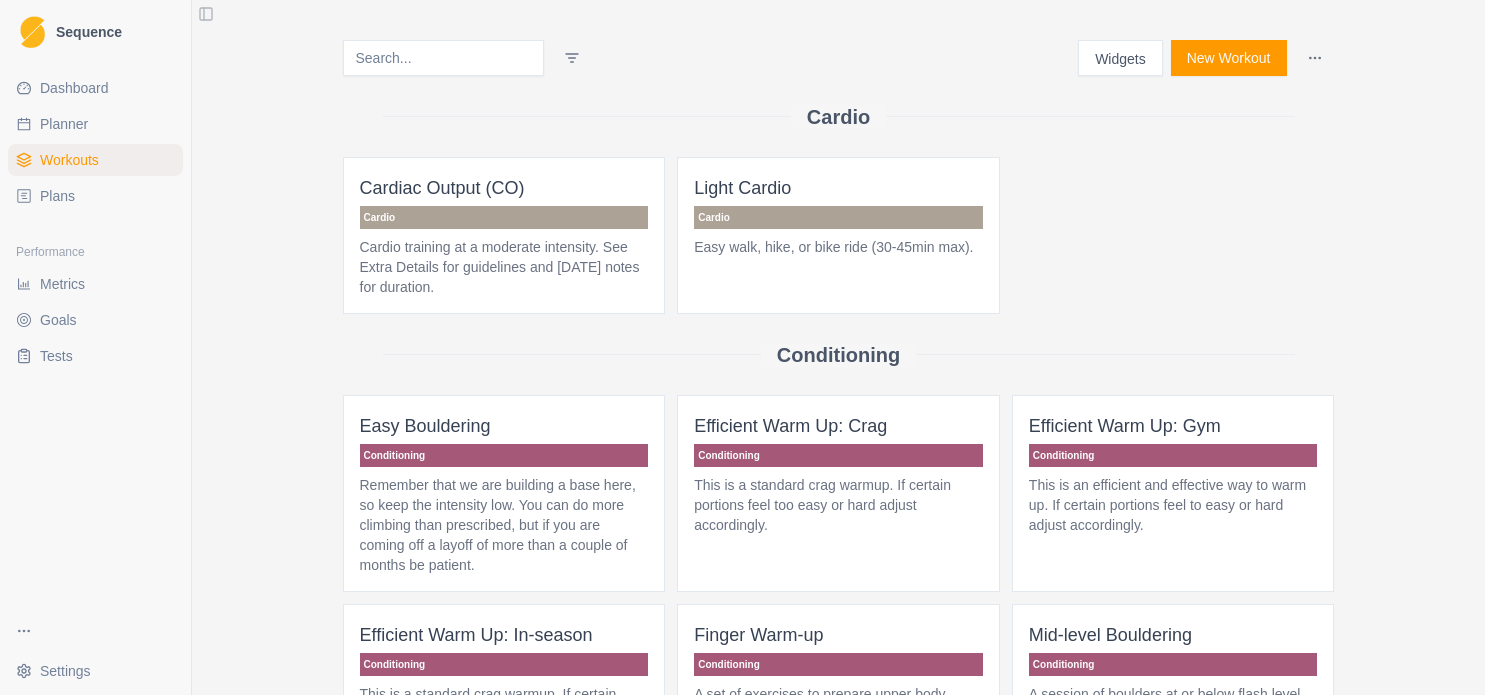 scroll, scrollTop: 0, scrollLeft: 0, axis: both 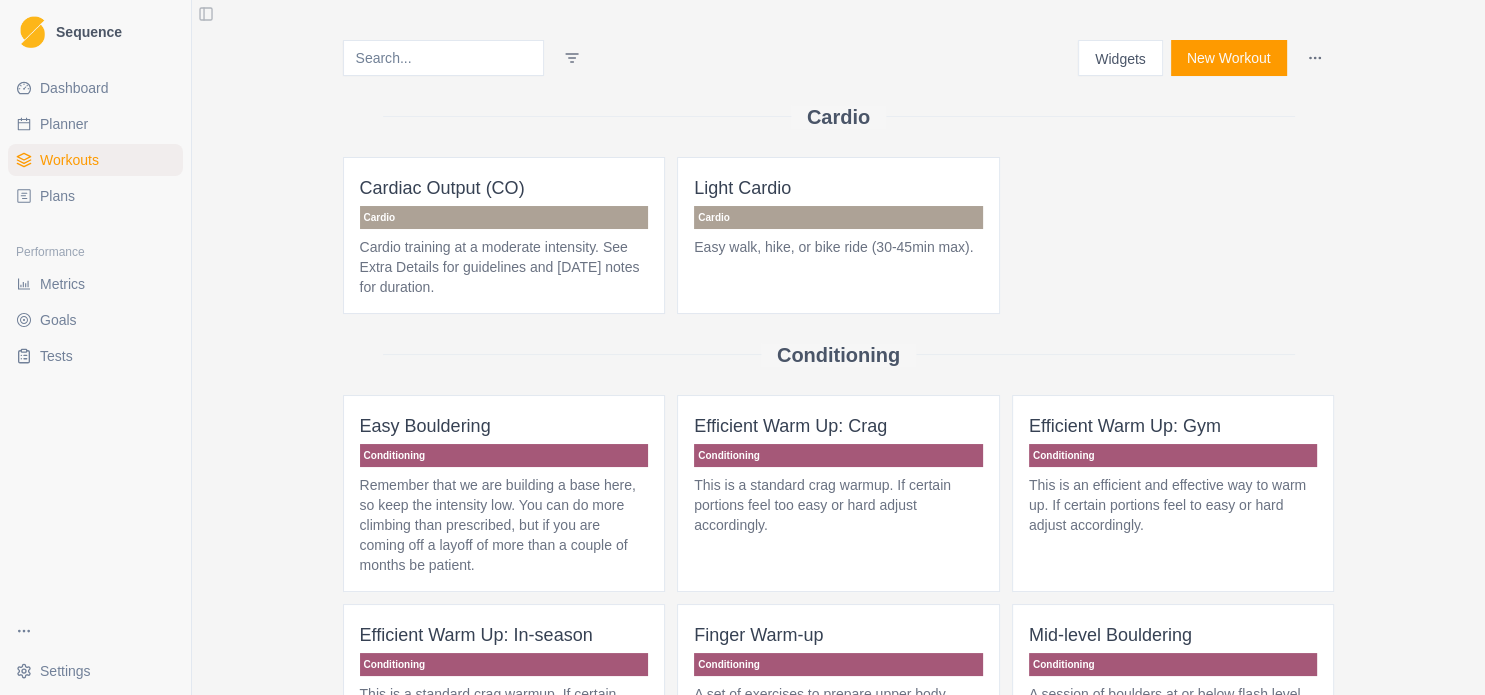 click on "Planner" at bounding box center [95, 124] 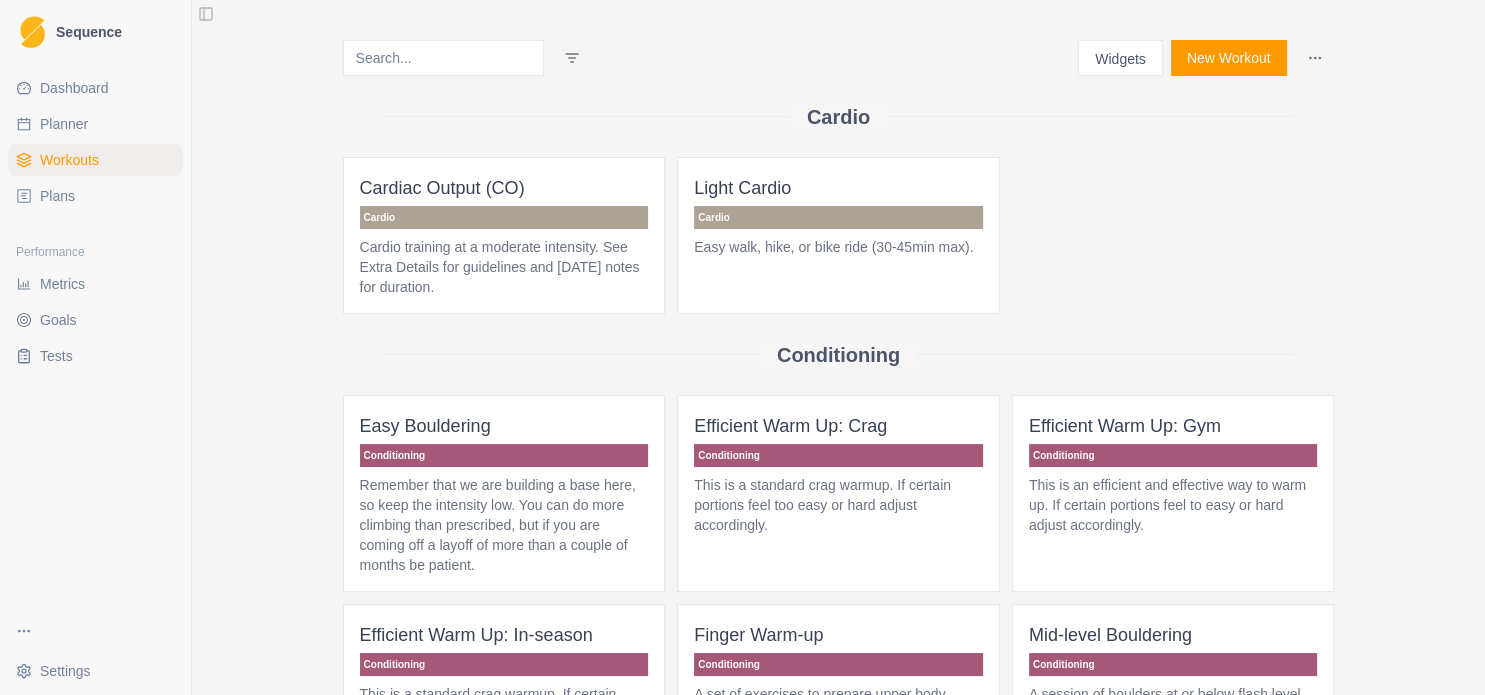 select on "month" 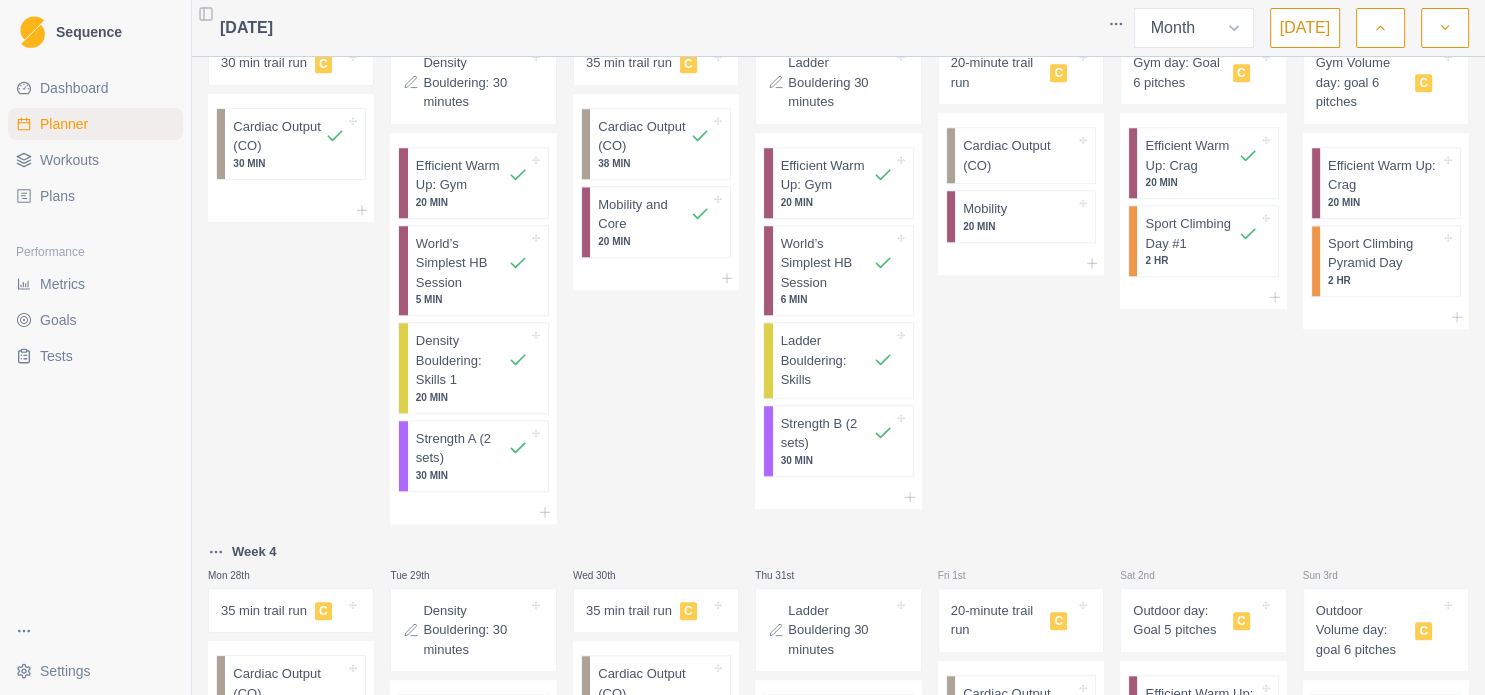 scroll, scrollTop: 1636, scrollLeft: 0, axis: vertical 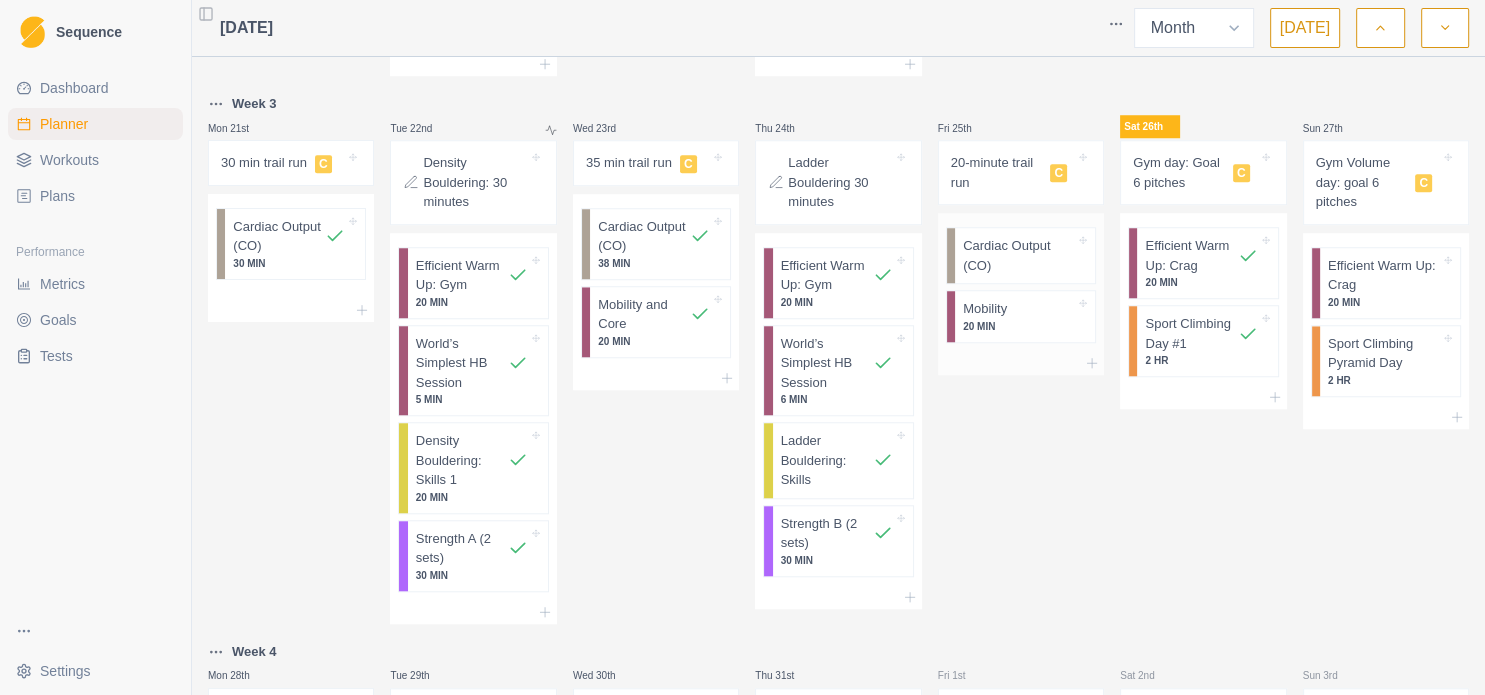 click on "Cardiac Output (CO)" at bounding box center [1019, 255] 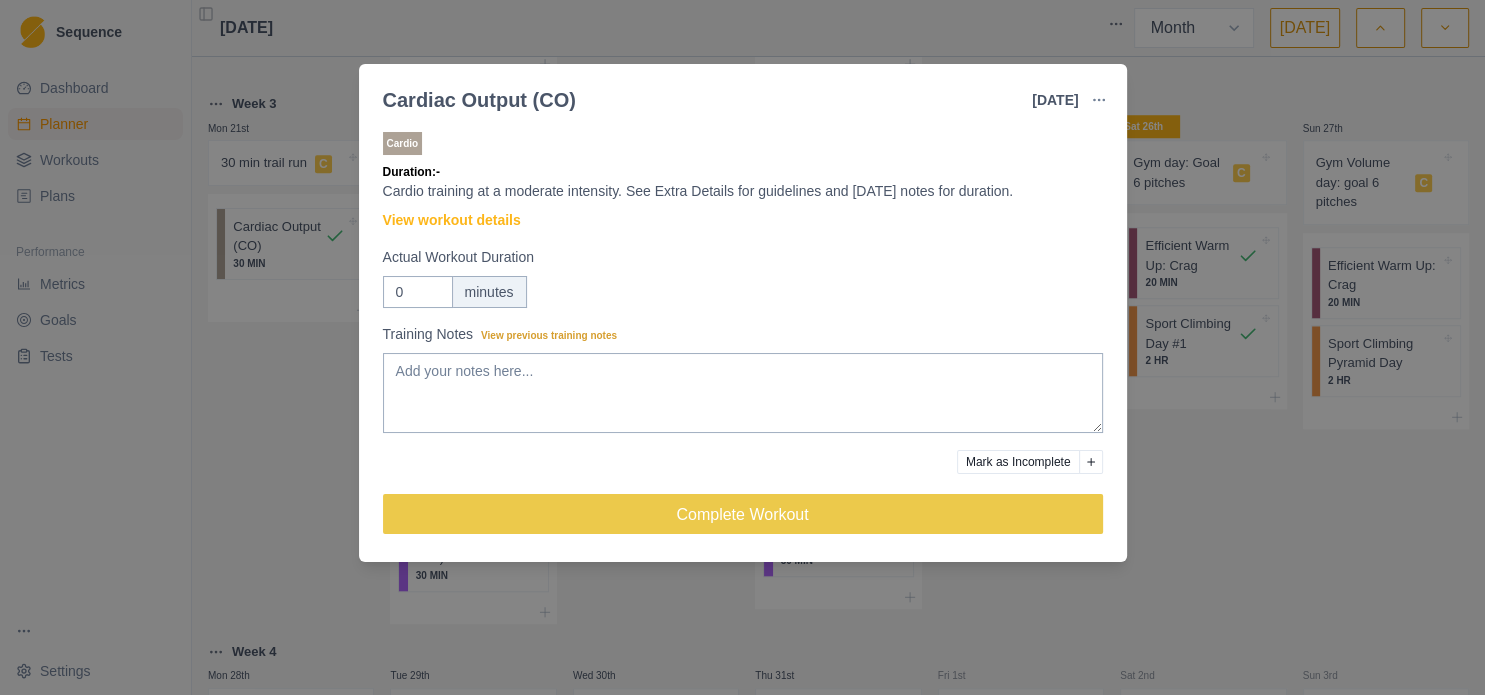 click 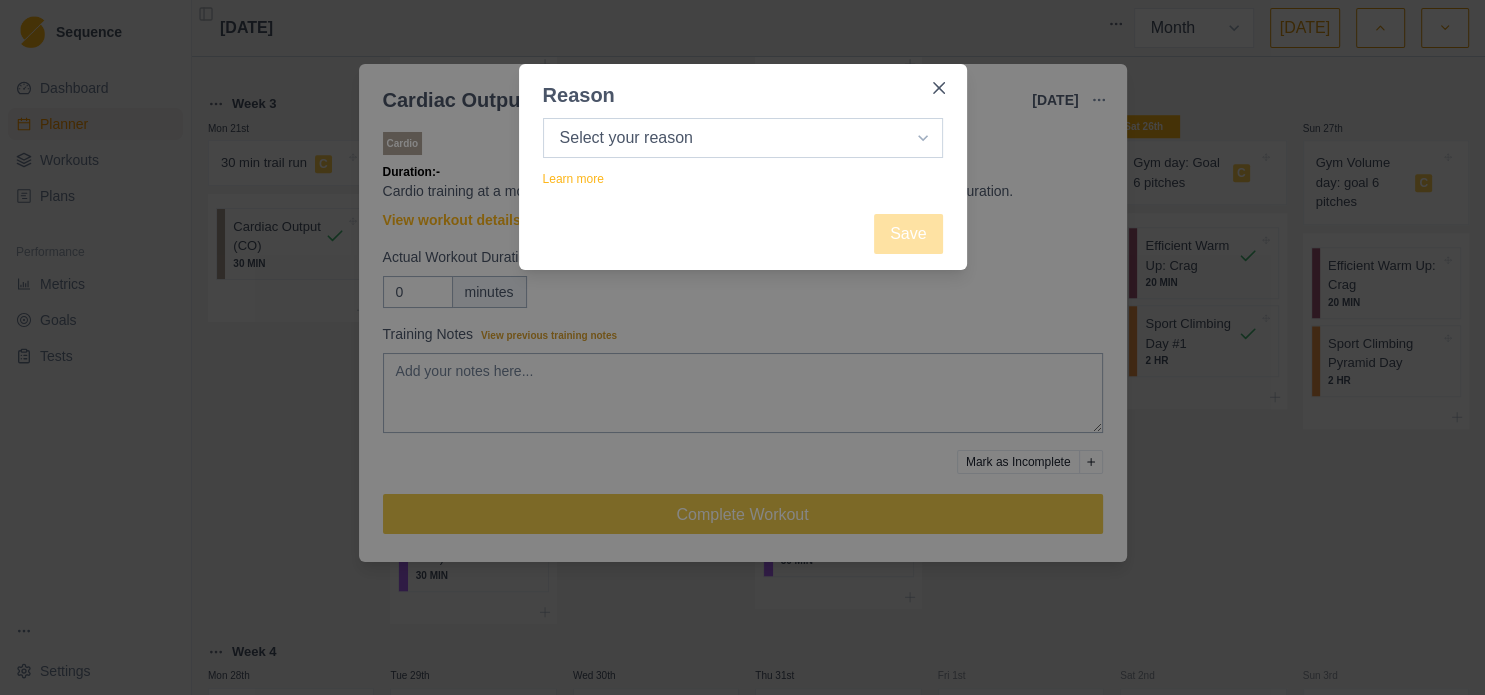 click on "Select your reason No reason given Not motivated Not recovered Not enough time Too tired Weather / conditions Work Family reasons Sick / ill Other" at bounding box center (743, 138) 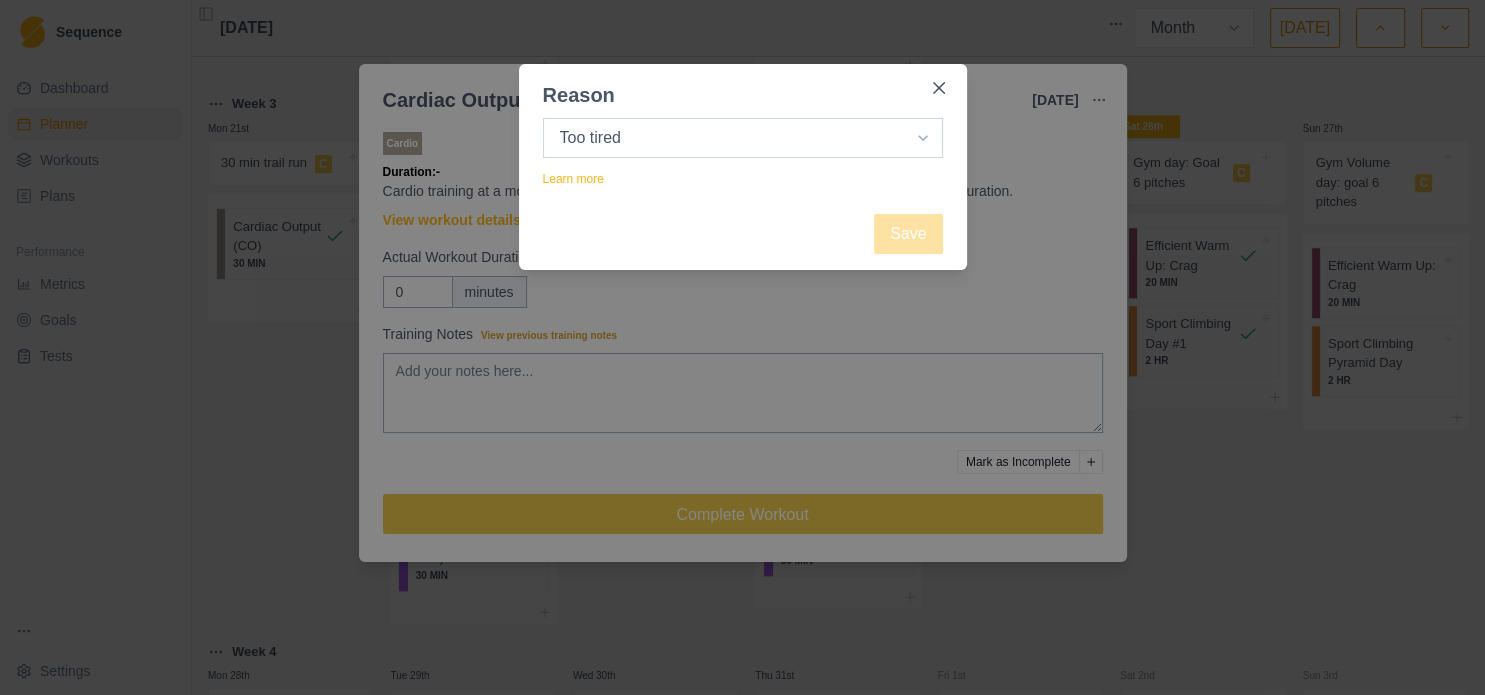 click on "Too tired" at bounding box center [0, 0] 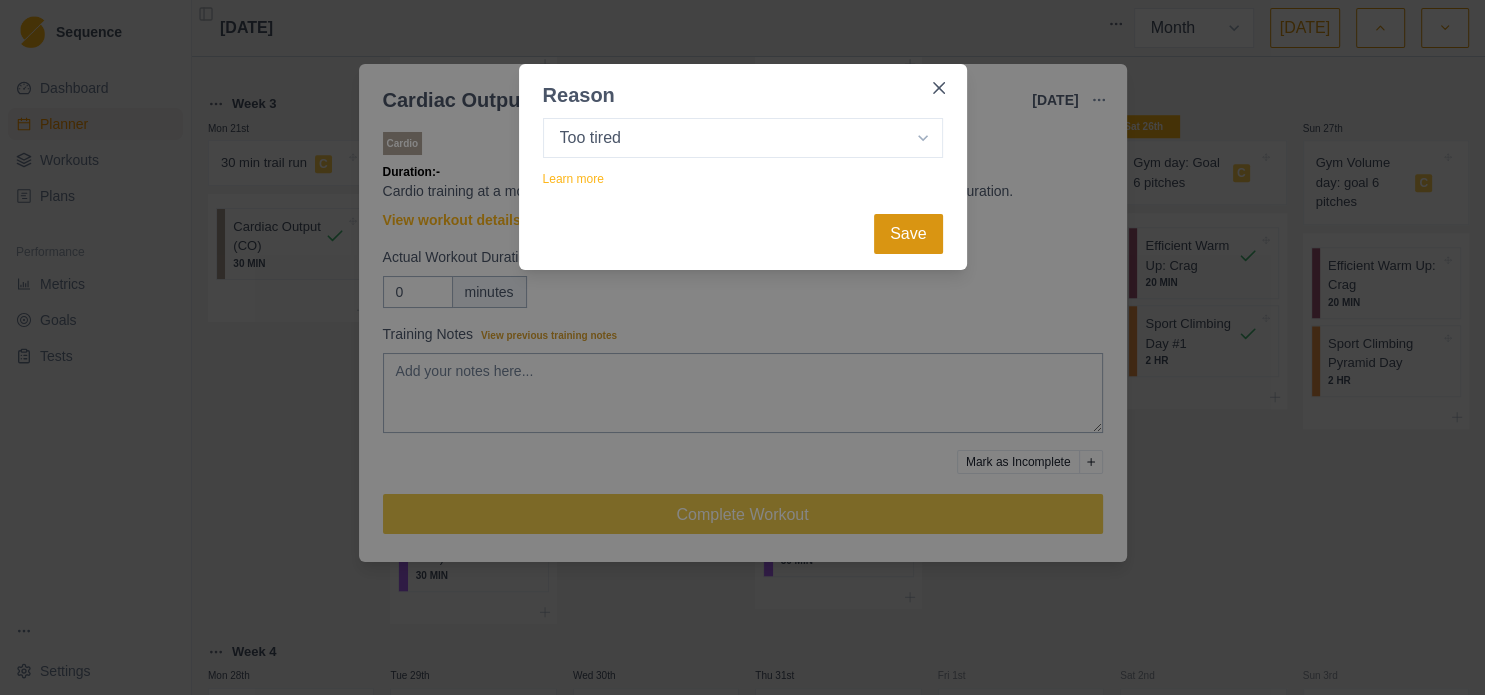 click on "Save" at bounding box center [908, 234] 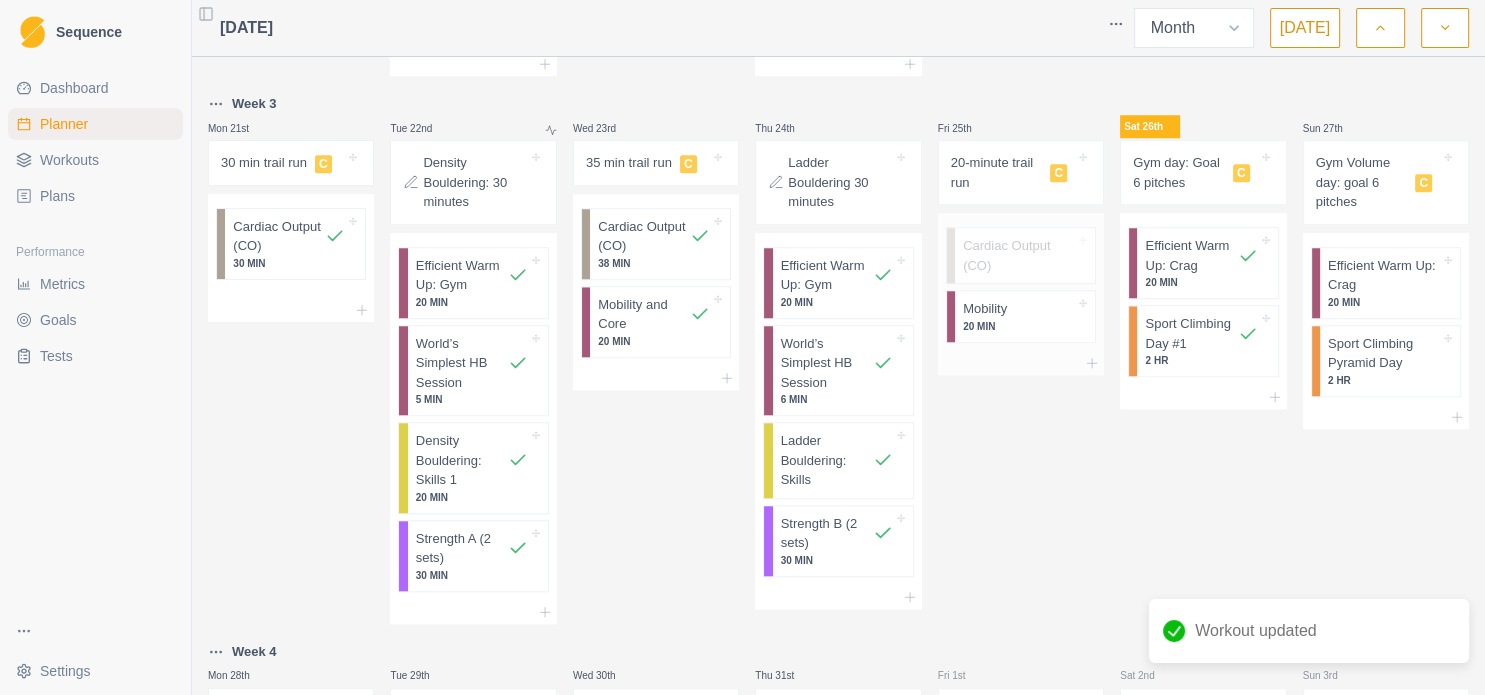 click on "20 MIN" at bounding box center (1019, 326) 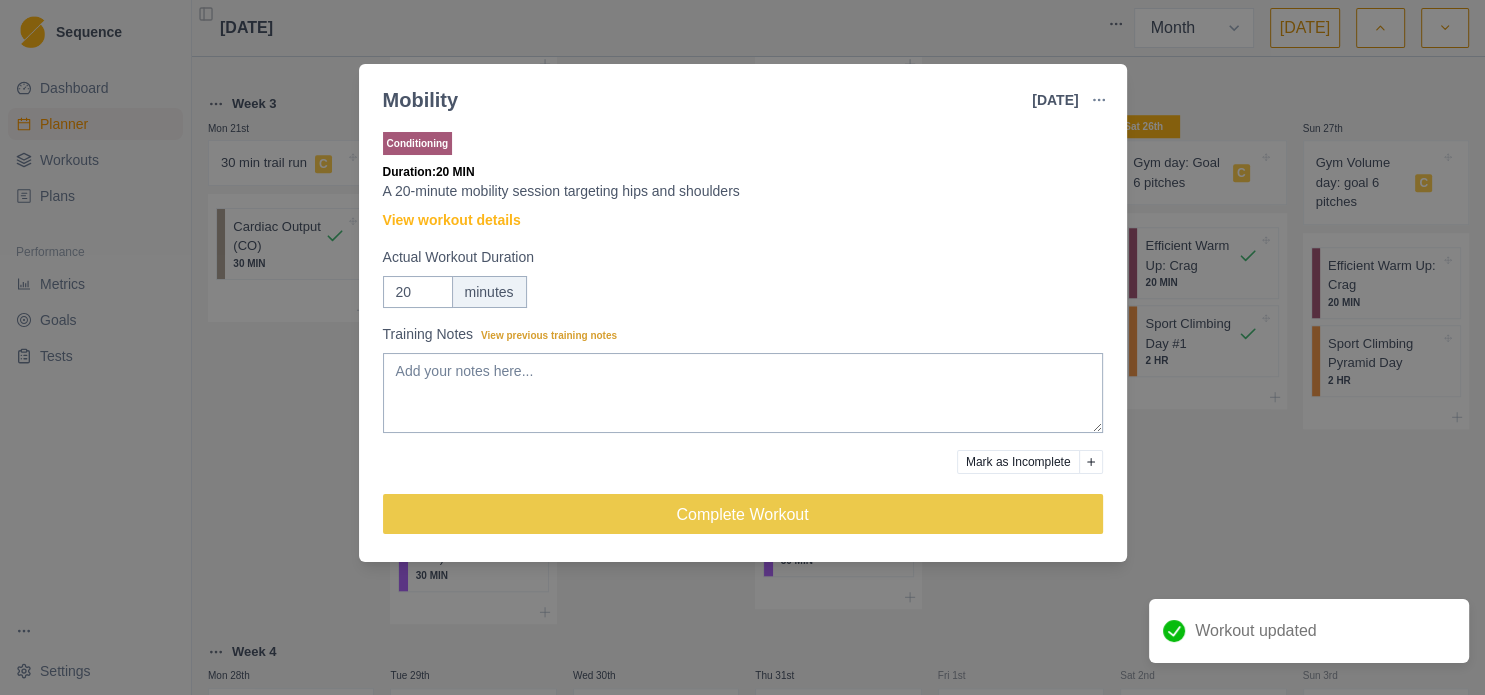 click 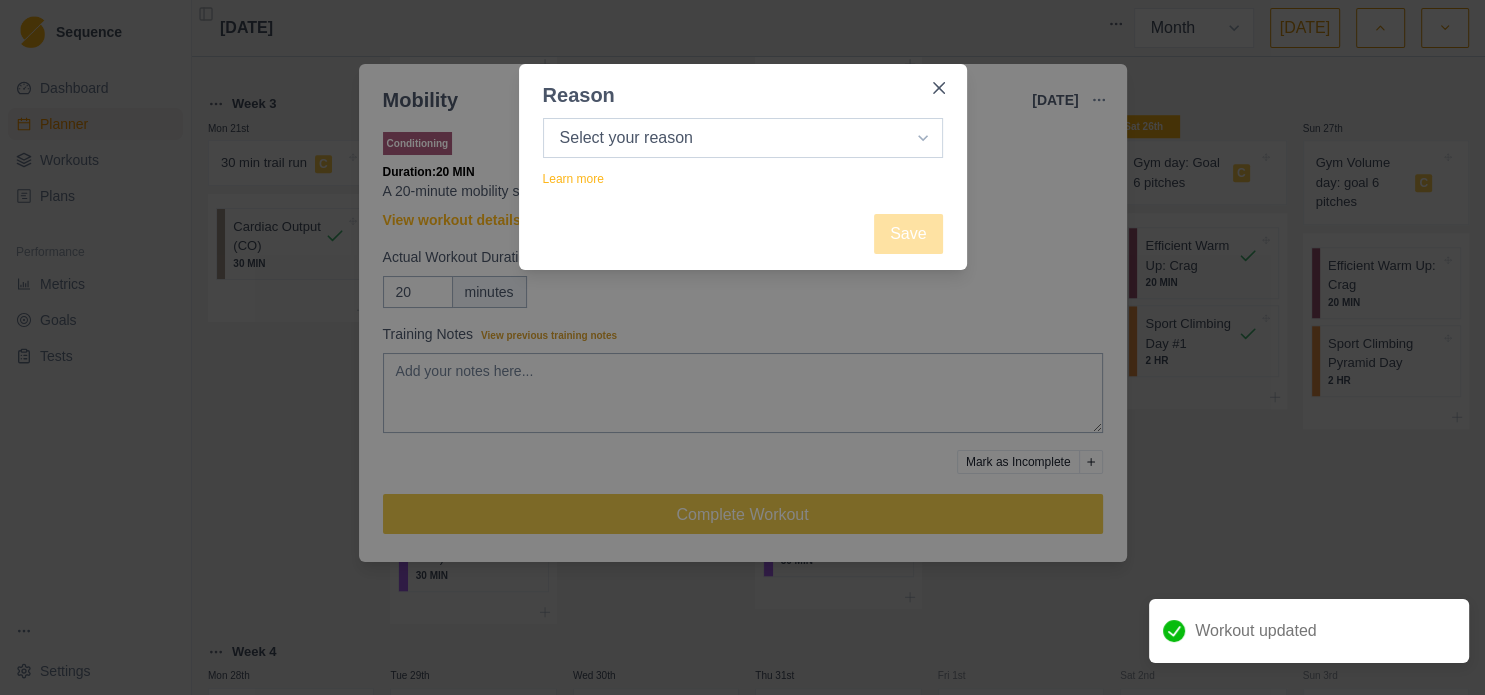 click on "Select your reason No reason given Not motivated Not recovered Not enough time Too tired Weather / conditions Work Family reasons Sick / ill Other" at bounding box center (743, 138) 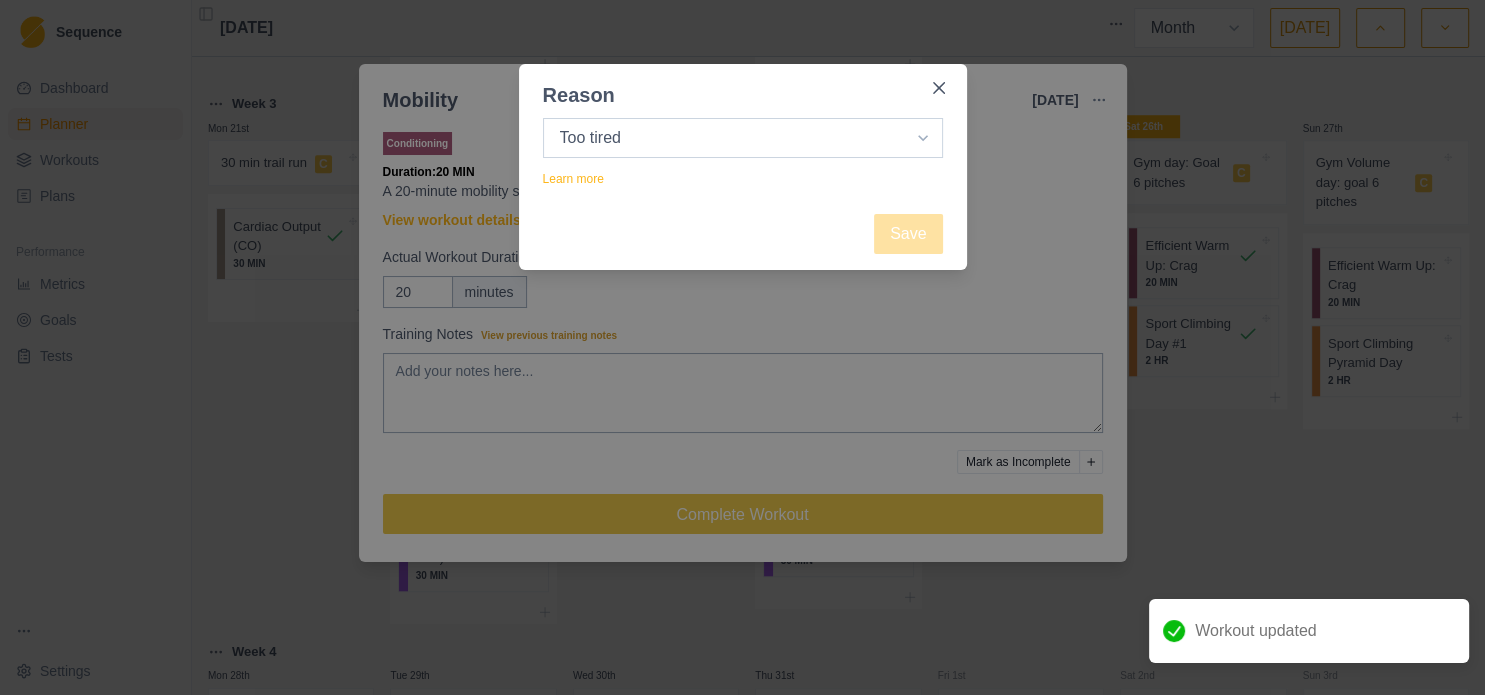 click on "Too tired" at bounding box center [0, 0] 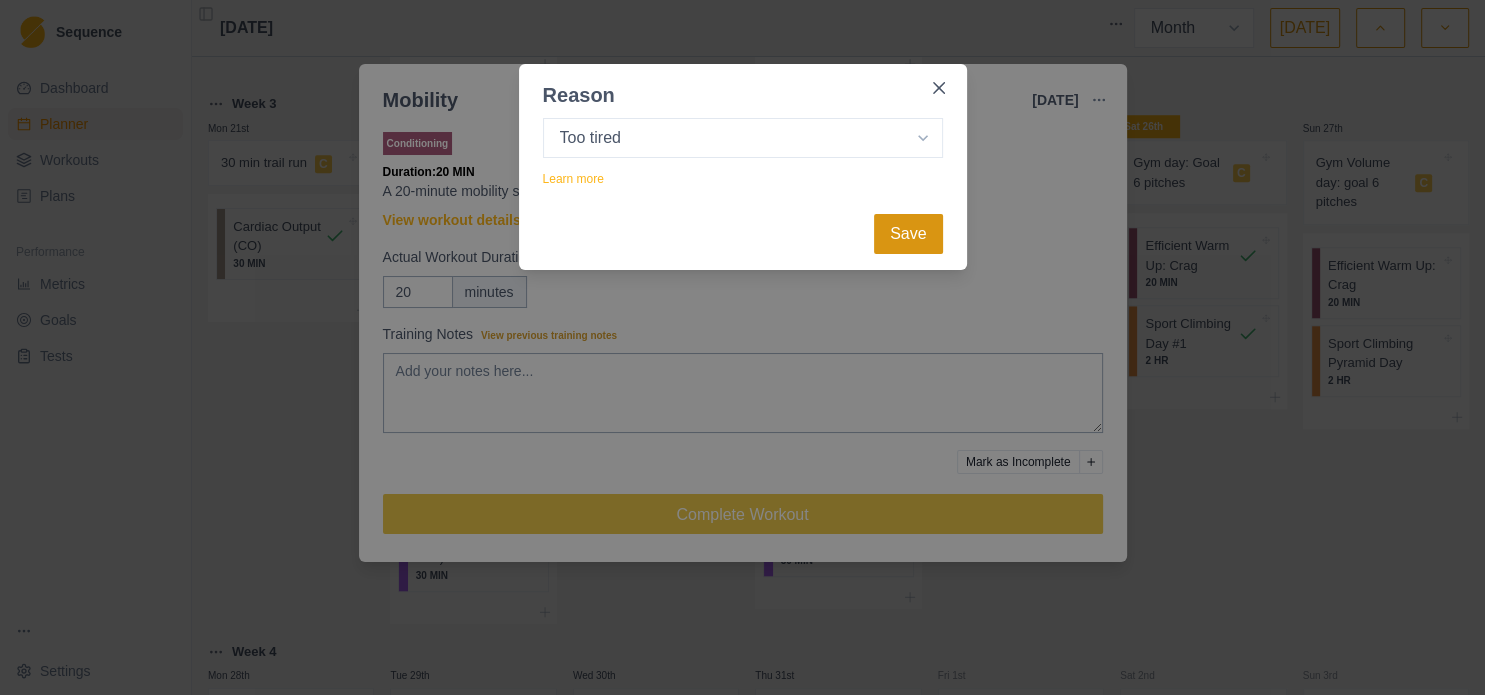 click on "Save" at bounding box center [908, 234] 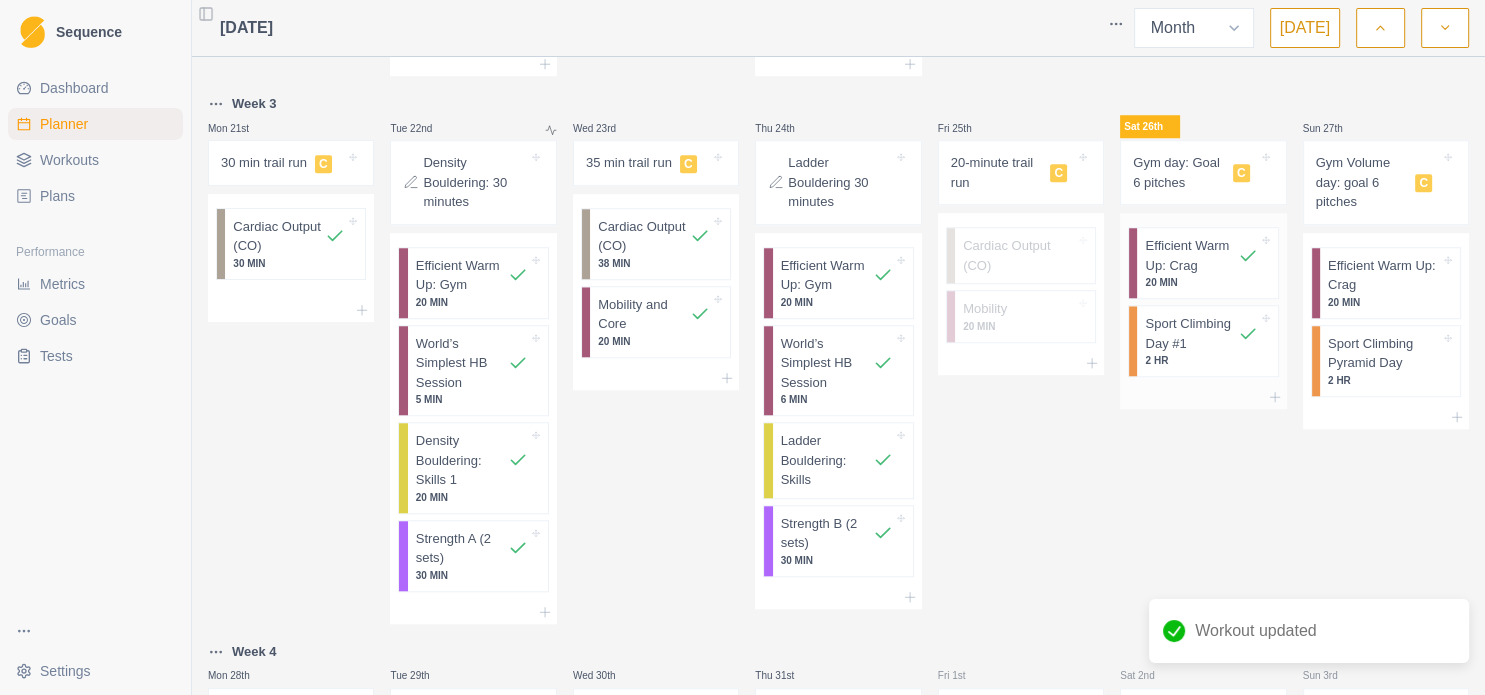 click on "Sport Climbing Day #1" at bounding box center (1191, 333) 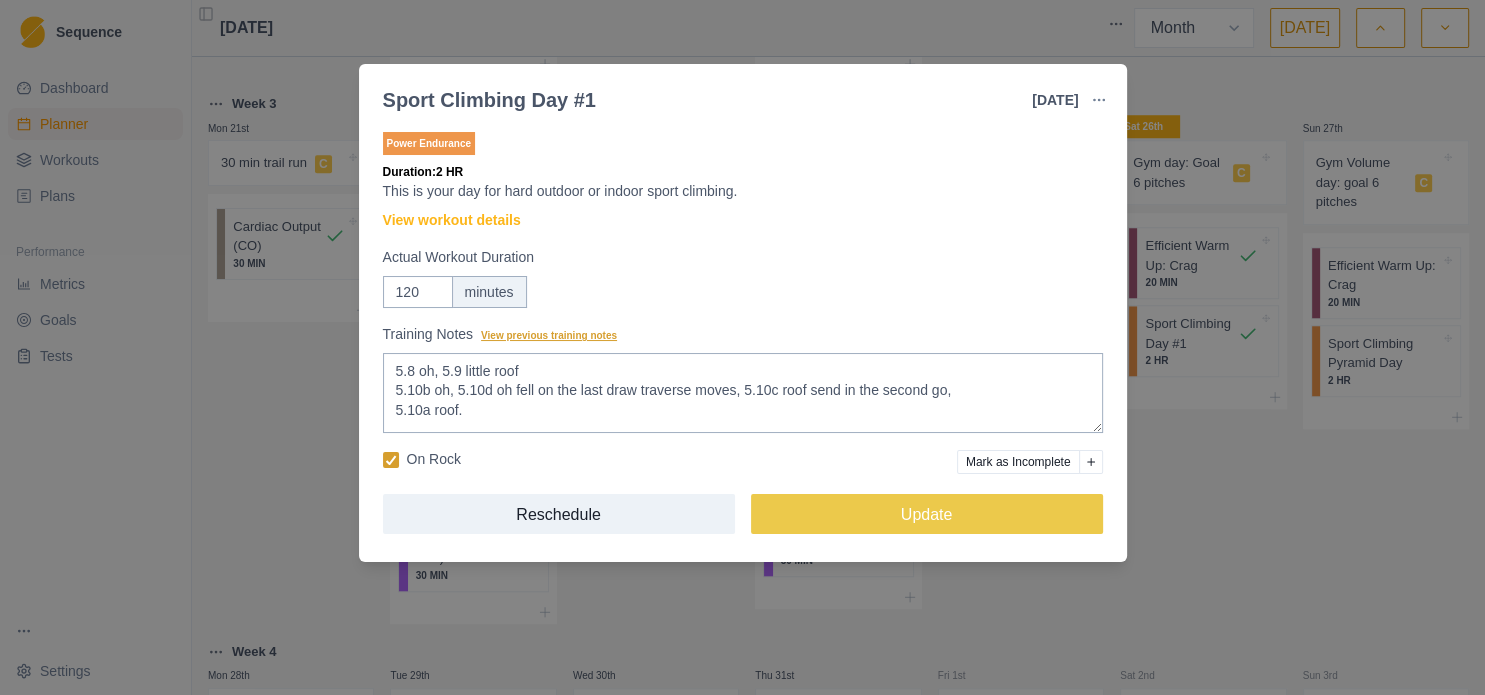 click on "View previous training notes" at bounding box center (549, 335) 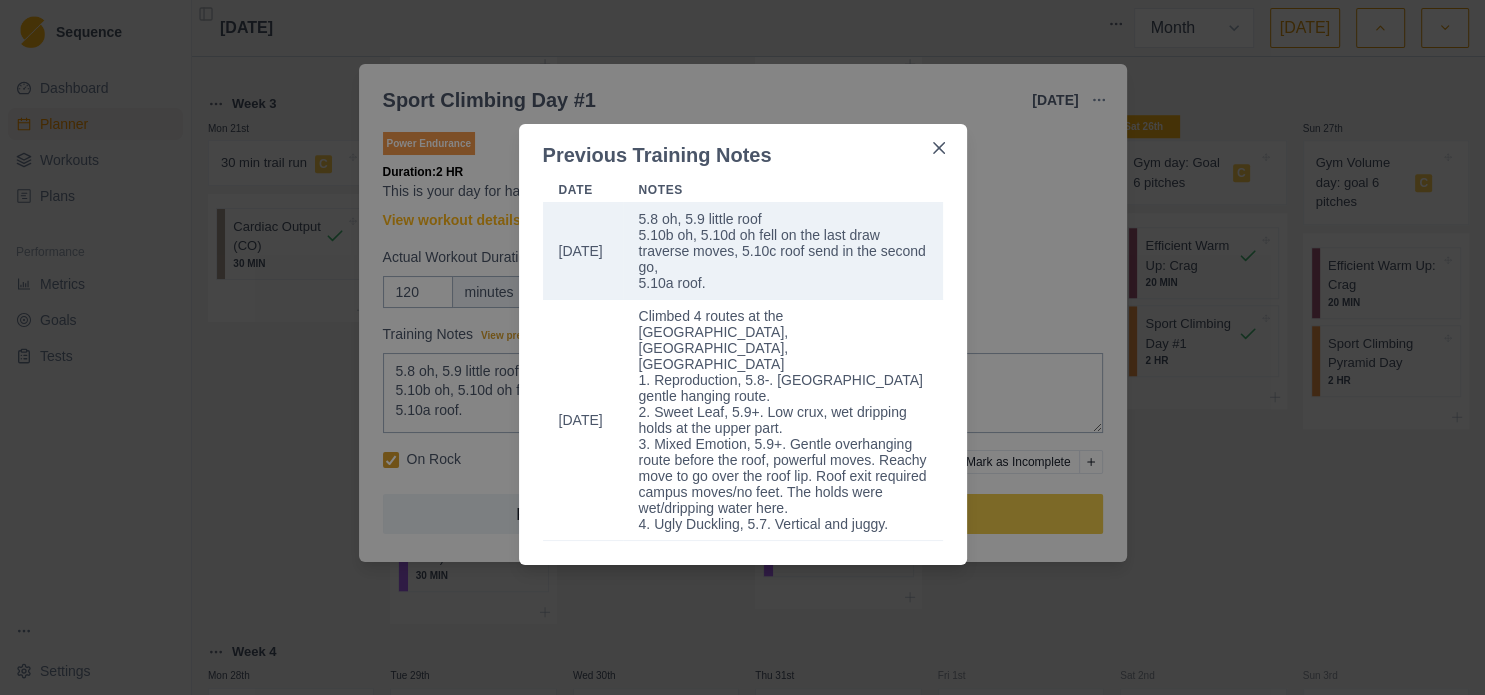 click on "Previous Training Notes Date Notes [DATE] 5.8 oh, 5.9 little roof
5.10b oh, 5.10d oh fell on the last draw traverse moves, 5.10c roof send in the second go,
5.10a roof. [DATE] Climbed 4 routes at the [GEOGRAPHIC_DATA], [GEOGRAPHIC_DATA], [GEOGRAPHIC_DATA]
1. Reproduction, 5.8-. [GEOGRAPHIC_DATA] gentle hanging route.
2. Sweet Leaf, 5.9+. Low crux, wet dripping holds at the upper part.
3. Mixed Emotion, 5.9+. Gentle overhanging route before the roof, powerful moves. Reachy move to go over the roof lip. Roof exit required campus moves/no feet. The holds were wet/dripping water here.
4. Ugly Duckling, 5.7. Vertical and juggy." at bounding box center [742, 347] 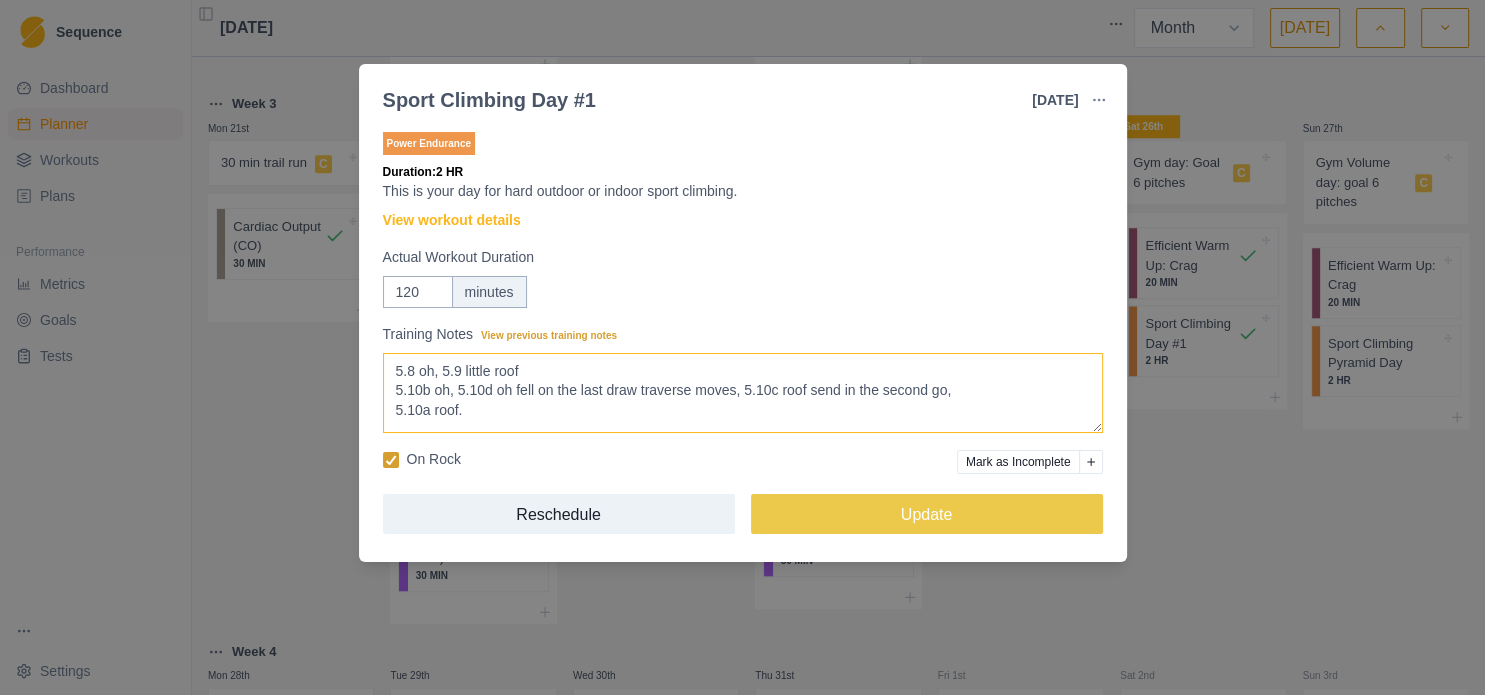 click on "5.8 oh, 5.9 little roof
5.10b oh, 5.10d oh fell on the last draw traverse moves, 5.10c roof send in the second go,
5.10a roof." at bounding box center (743, 393) 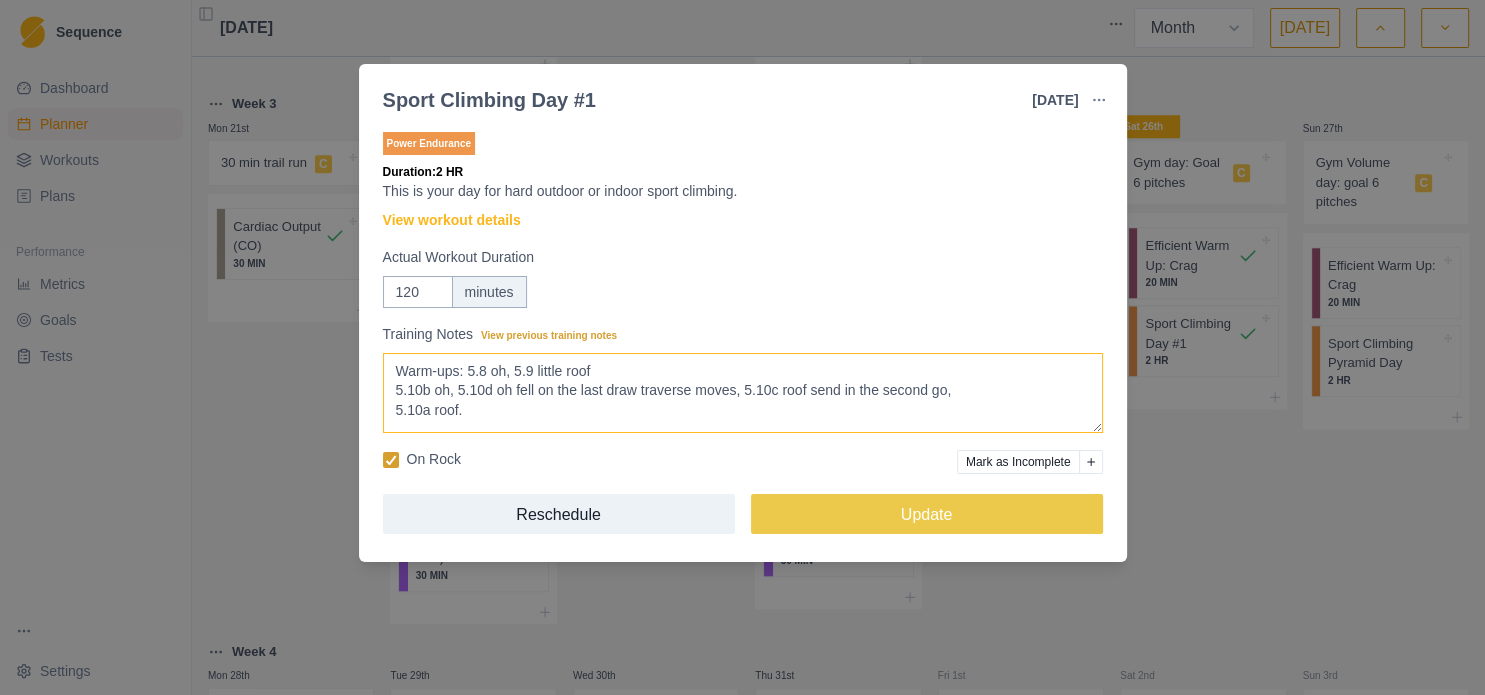 click on "5.8 oh, 5.9 little roof
5.10b oh, 5.10d oh fell on the last draw traverse moves, 5.10c roof send in the second go,
5.10a roof." at bounding box center [743, 393] 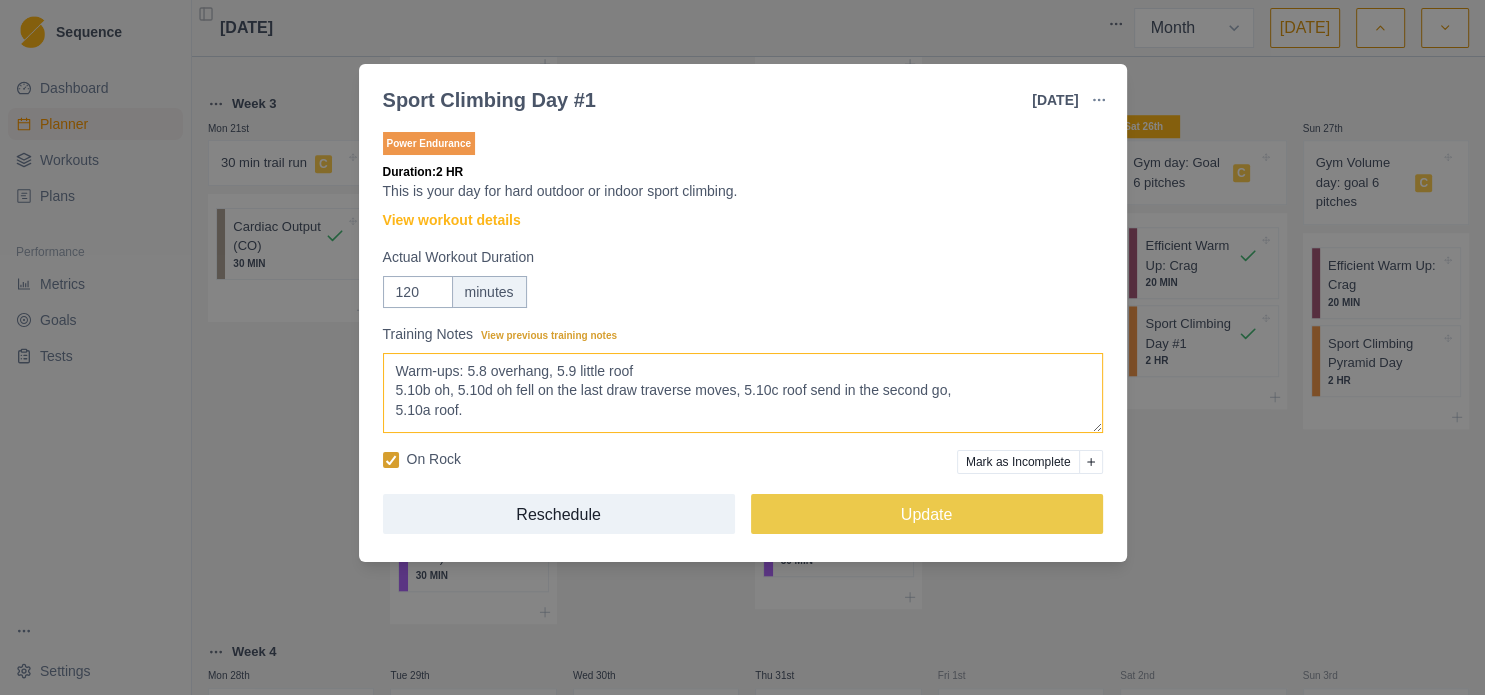 click on "5.8 oh, 5.9 little roof
5.10b oh, 5.10d oh fell on the last draw traverse moves, 5.10c roof send in the second go,
5.10a roof." at bounding box center (743, 393) 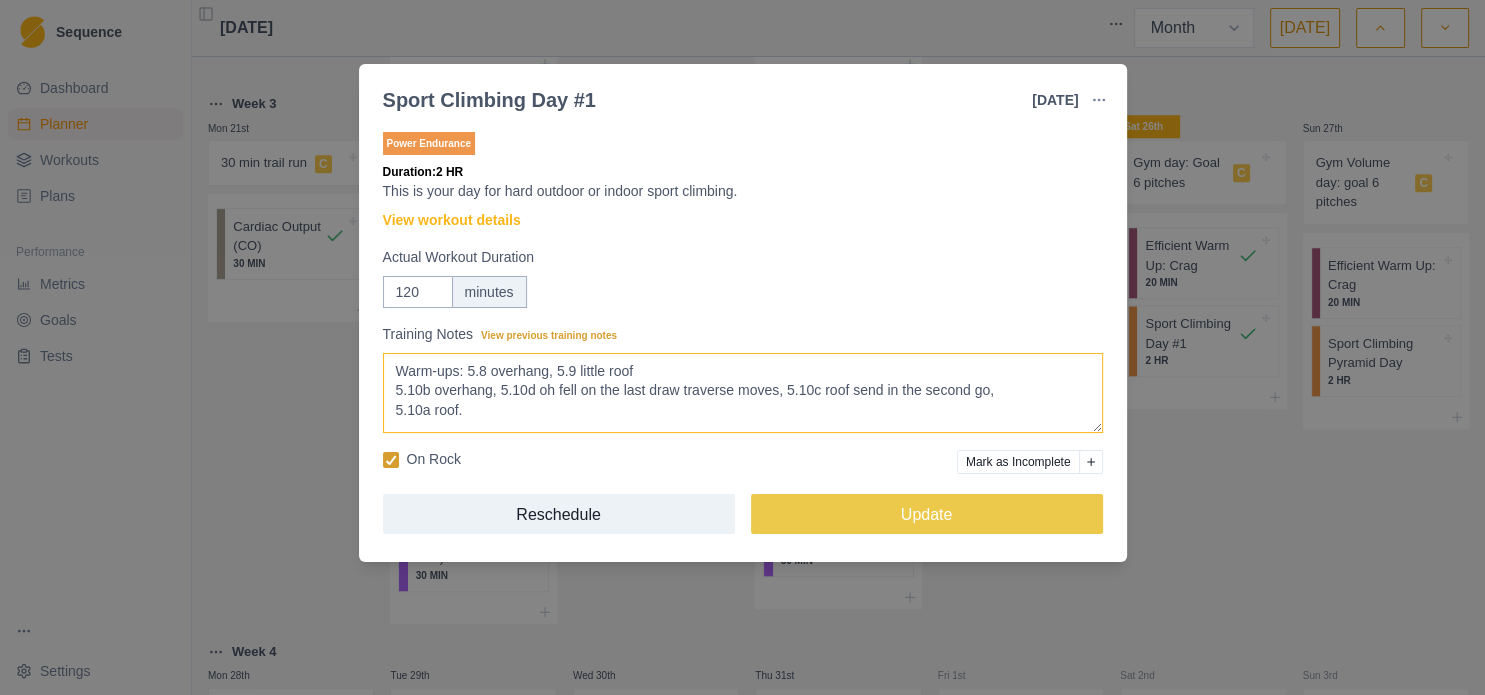 click on "5.8 oh, 5.9 little roof
5.10b oh, 5.10d oh fell on the last draw traverse moves, 5.10c roof send in the second go,
5.10a roof." at bounding box center (743, 393) 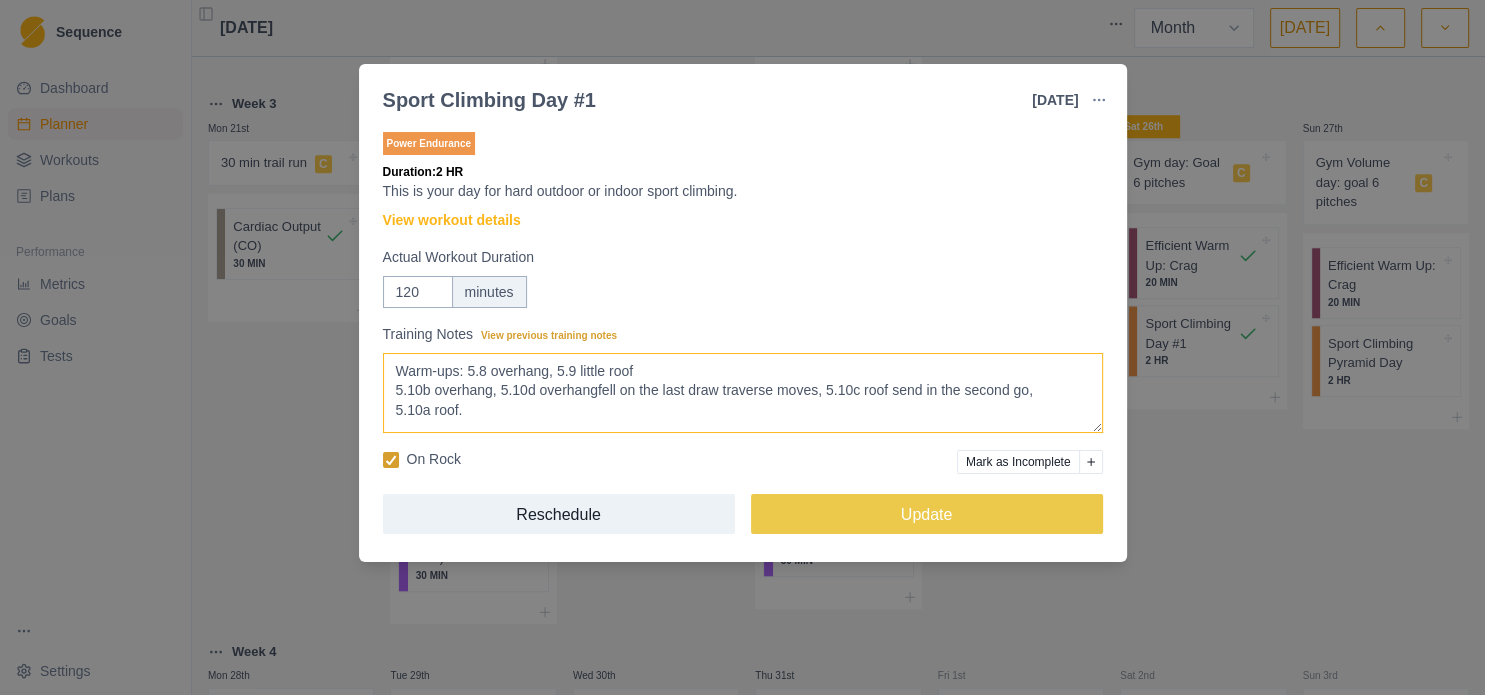 click on "5.8 oh, 5.9 little roof
5.10b oh, 5.10d oh fell on the last draw traverse moves, 5.10c roof send in the second go,
5.10a roof." at bounding box center (743, 393) 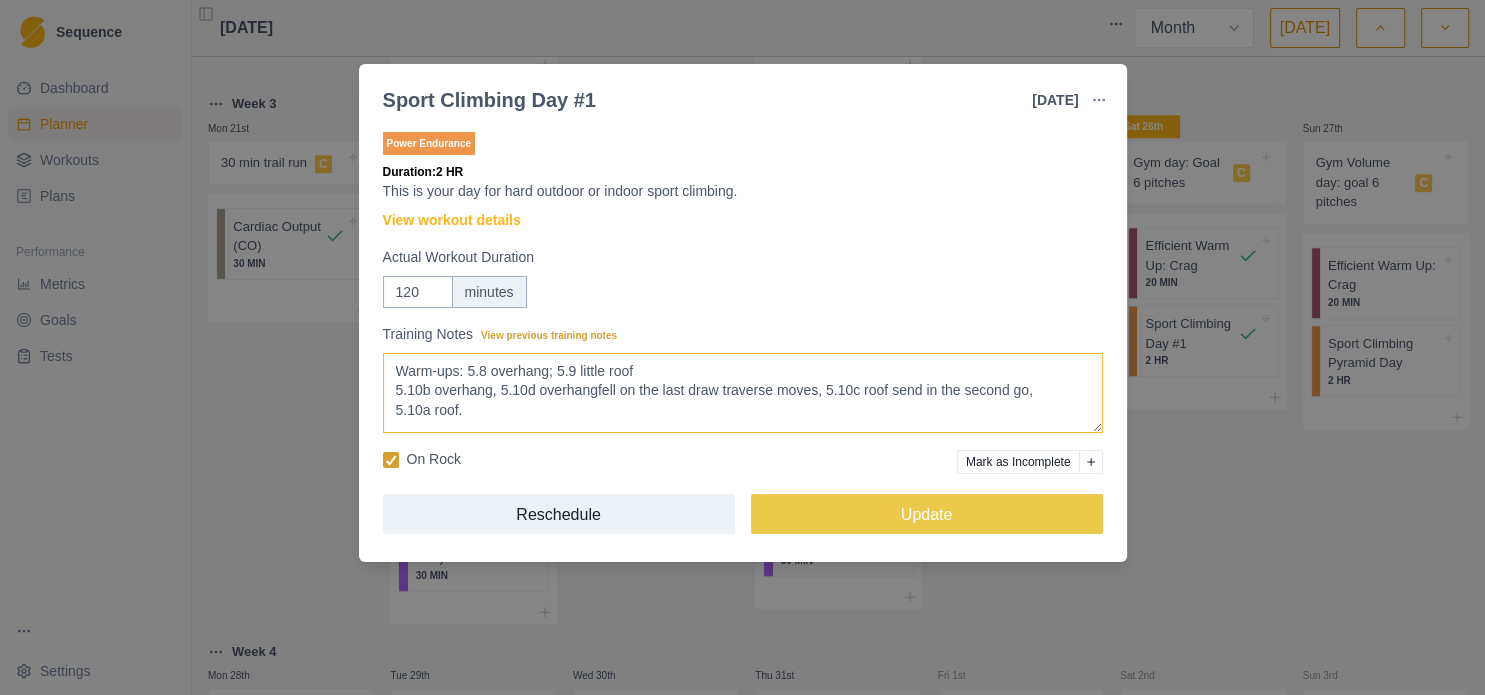 click on "5.8 oh, 5.9 little roof
5.10b oh, 5.10d oh fell on the last draw traverse moves, 5.10c roof send in the second go,
5.10a roof." at bounding box center (743, 393) 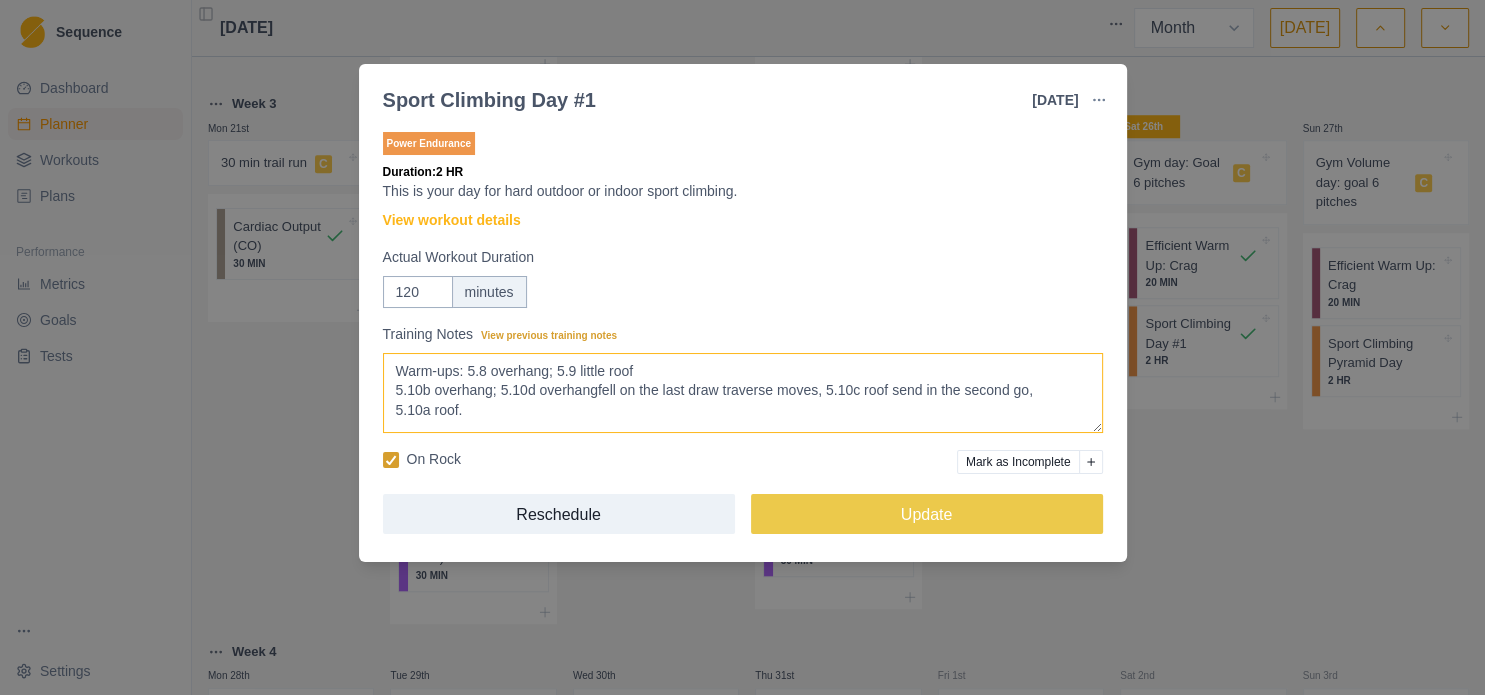 click on "5.8 oh, 5.9 little roof
5.10b oh, 5.10d oh fell on the last draw traverse moves, 5.10c roof send in the second go,
5.10a roof." at bounding box center (743, 393) 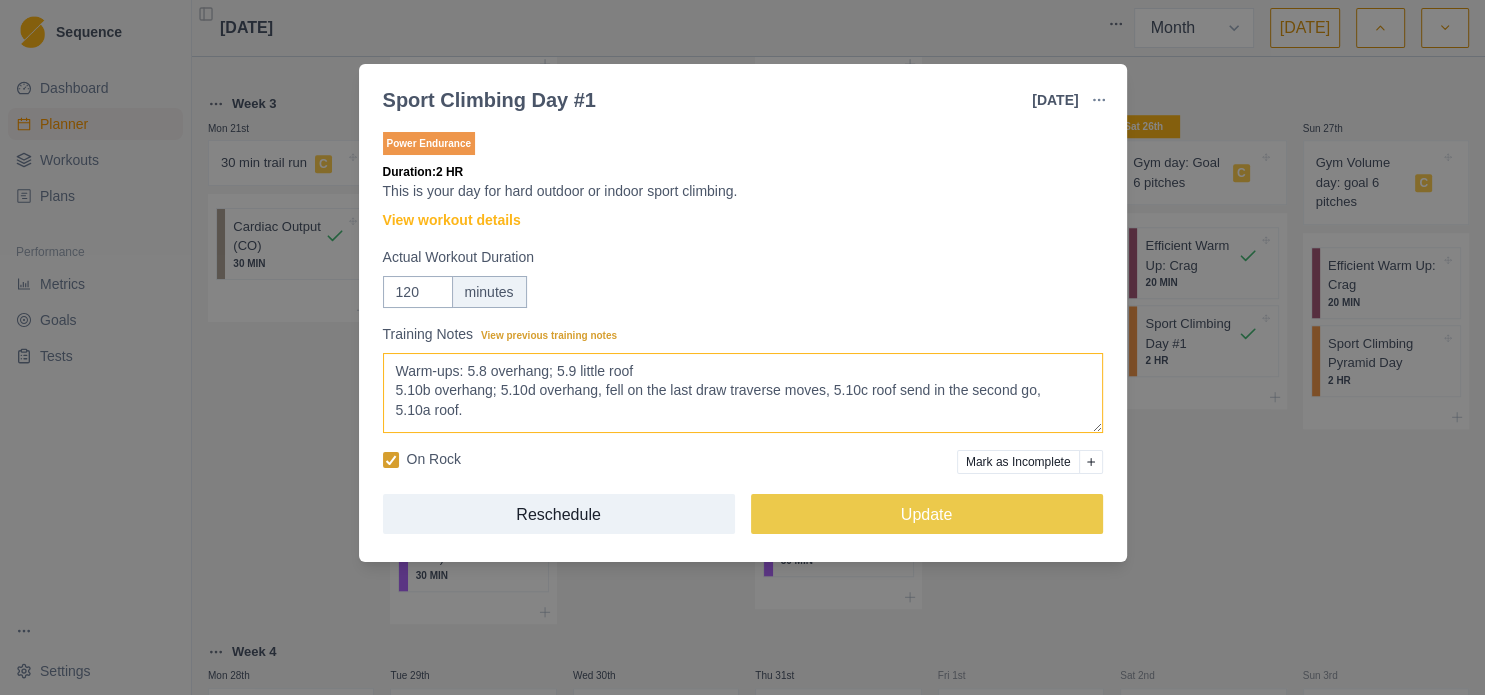 click on "5.8 oh, 5.9 little roof
5.10b oh, 5.10d oh fell on the last draw traverse moves, 5.10c roof send in the second go,
5.10a roof." at bounding box center [743, 393] 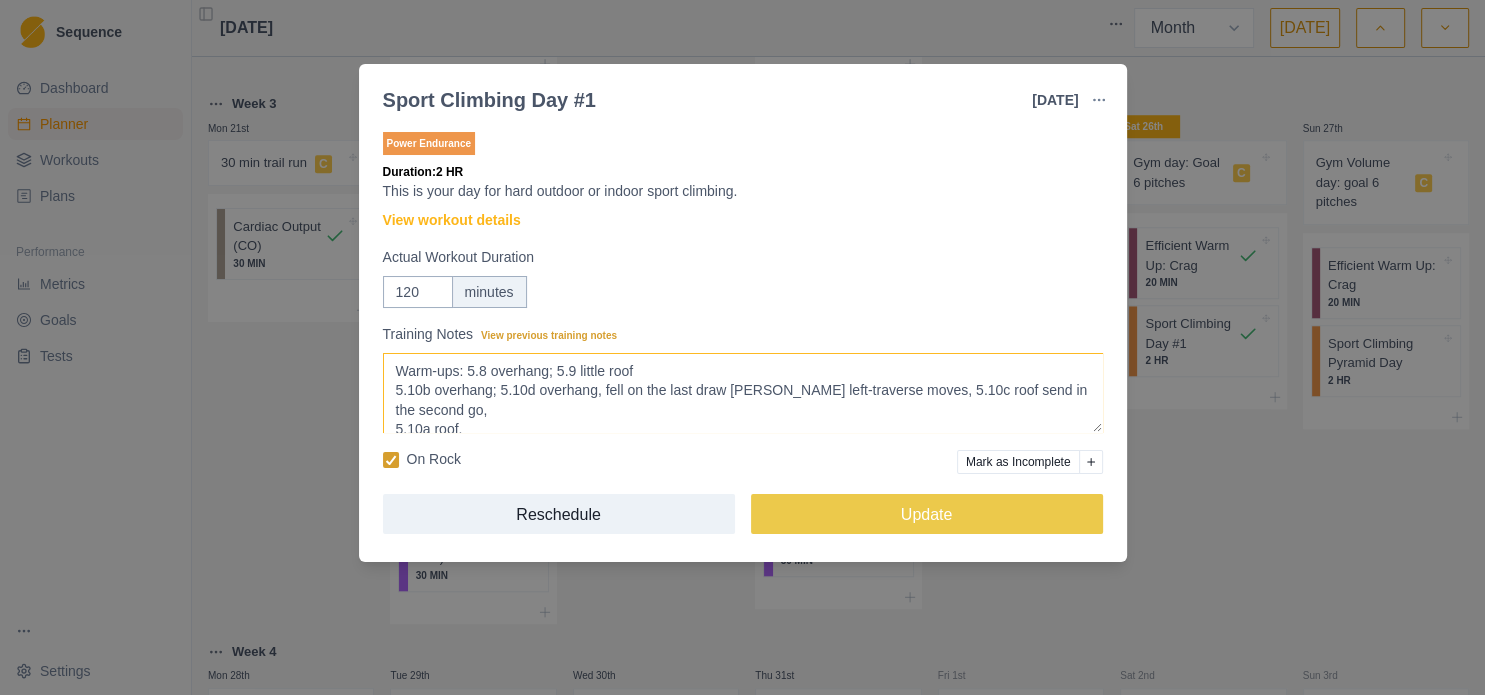 click on "5.8 oh, 5.9 little roof
5.10b oh, 5.10d oh fell on the last draw traverse moves, 5.10c roof send in the second go,
5.10a roof." at bounding box center (743, 393) 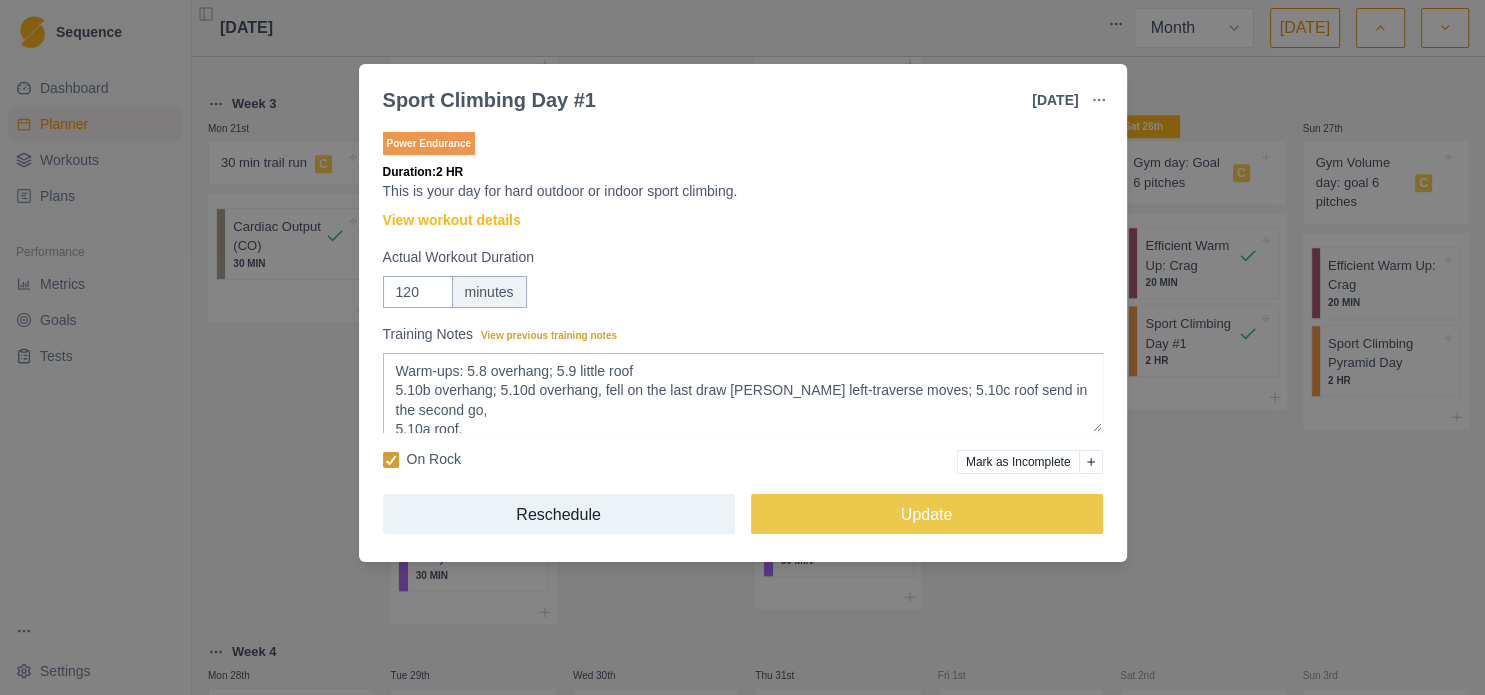 click on "5.8 oh, 5.9 little roof
5.10b oh, 5.10d oh fell on the last draw traverse moves, 5.10c roof send in the second go,
5.10a roof." at bounding box center [743, 393] 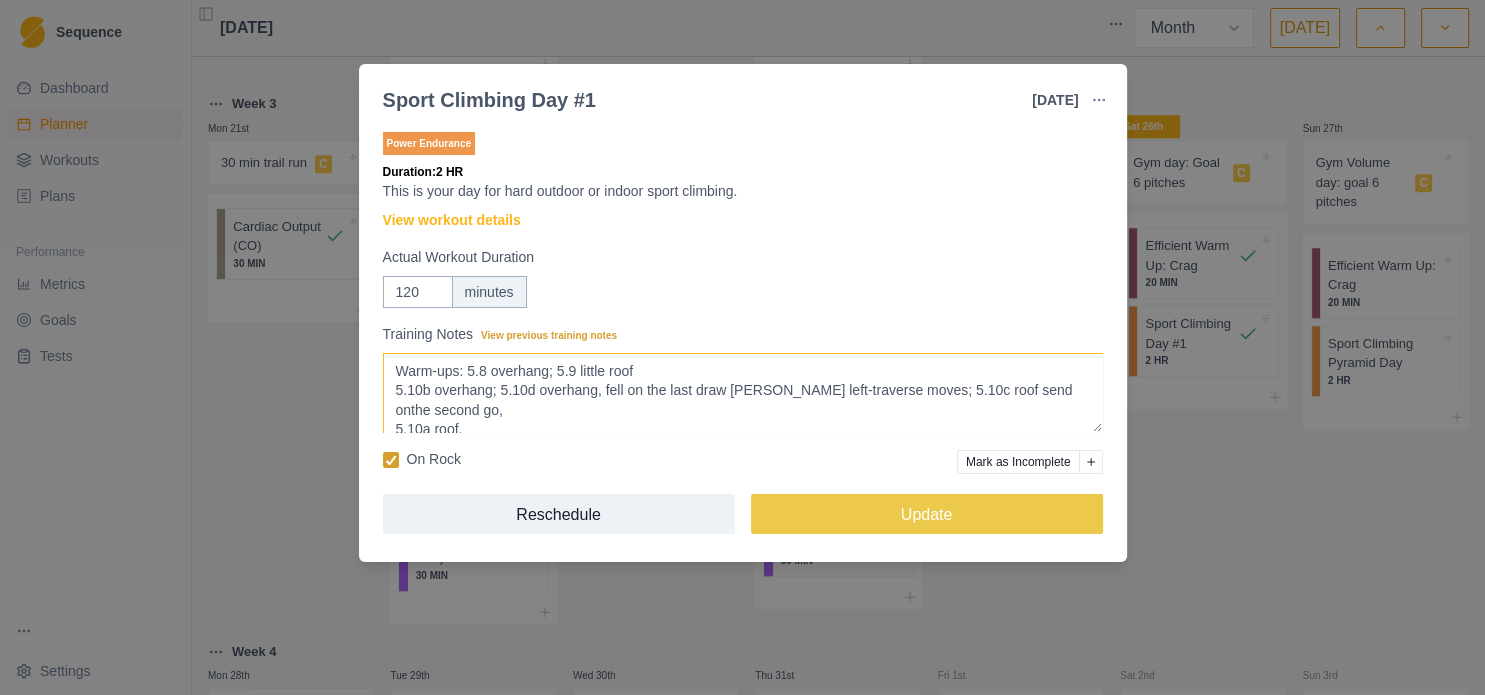 click on "5.8 oh, 5.9 little roof
5.10b oh, 5.10d oh fell on the last draw traverse moves, 5.10c roof send in the second go,
5.10a roof." at bounding box center [743, 393] 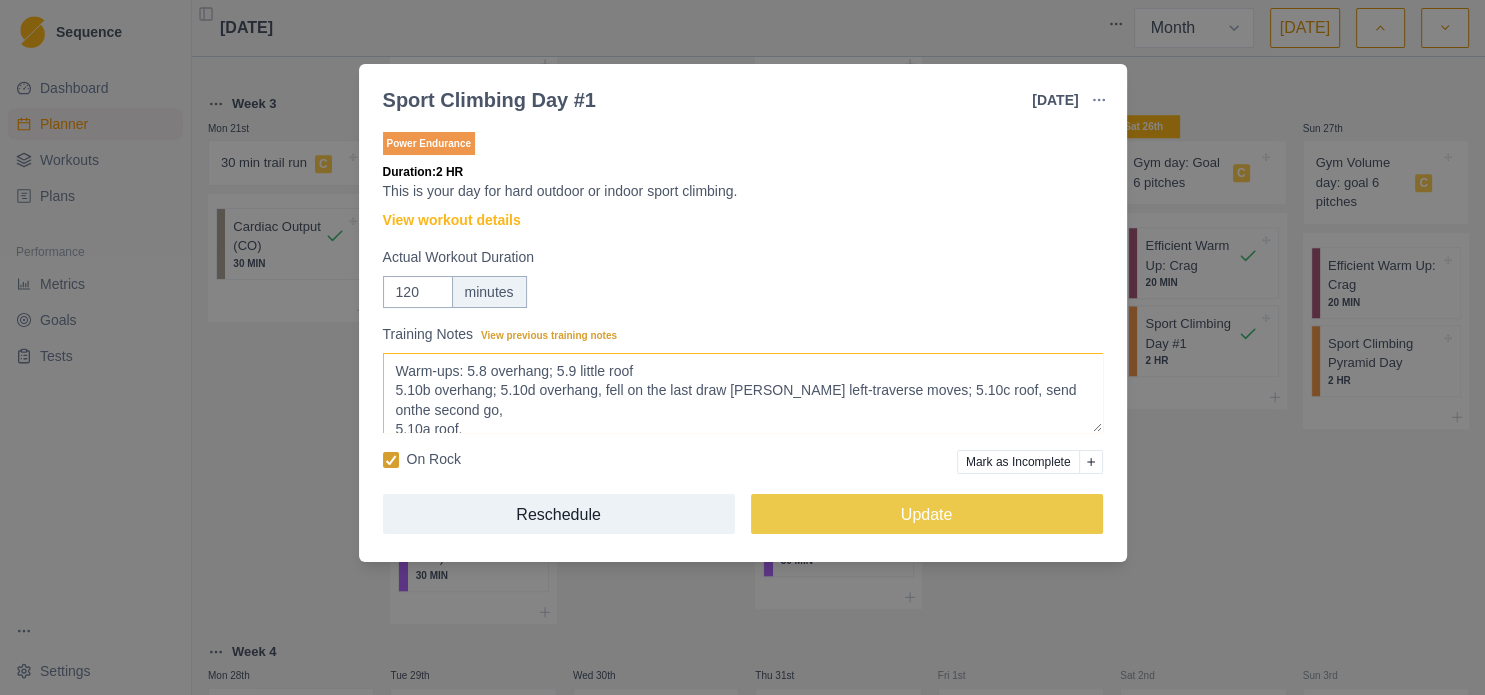 click on "5.8 oh, 5.9 little roof
5.10b oh, 5.10d oh fell on the last draw traverse moves, 5.10c roof send in the second go,
5.10a roof." at bounding box center [743, 393] 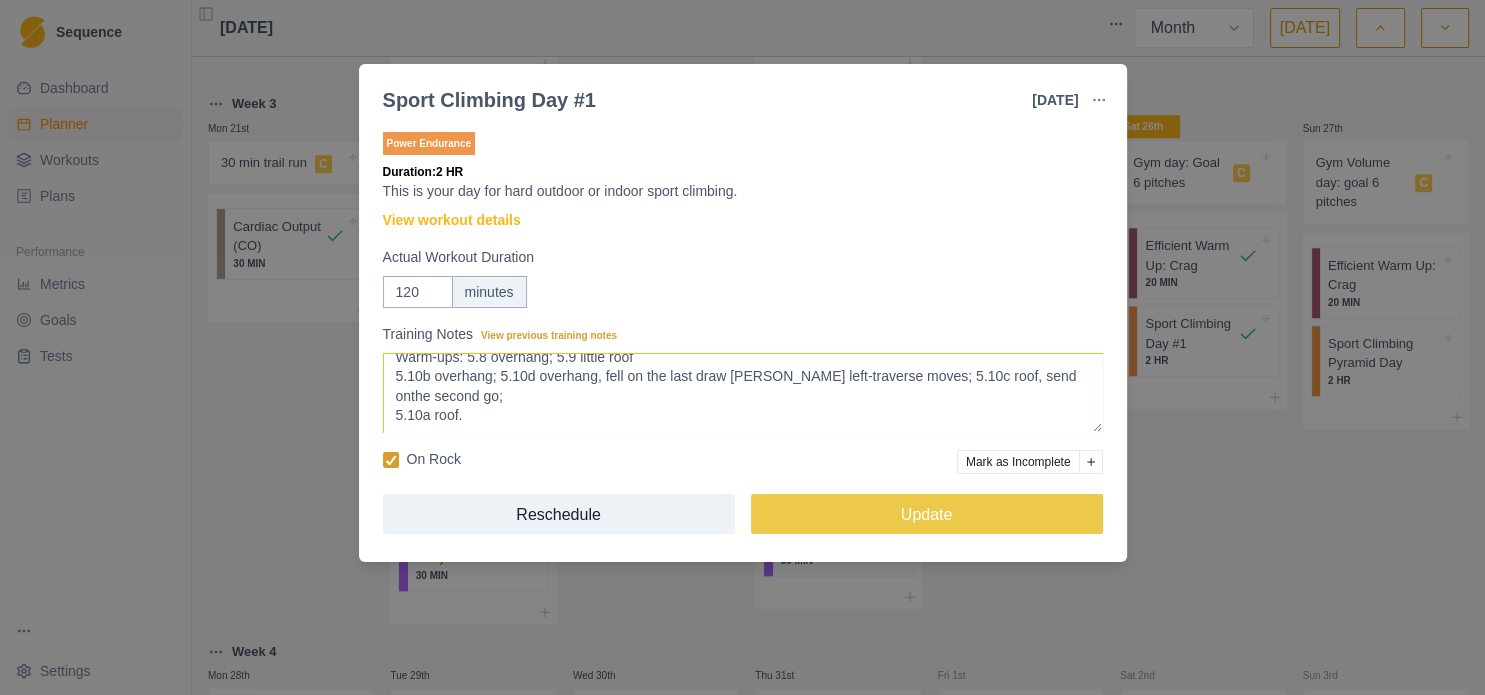 scroll, scrollTop: 15, scrollLeft: 0, axis: vertical 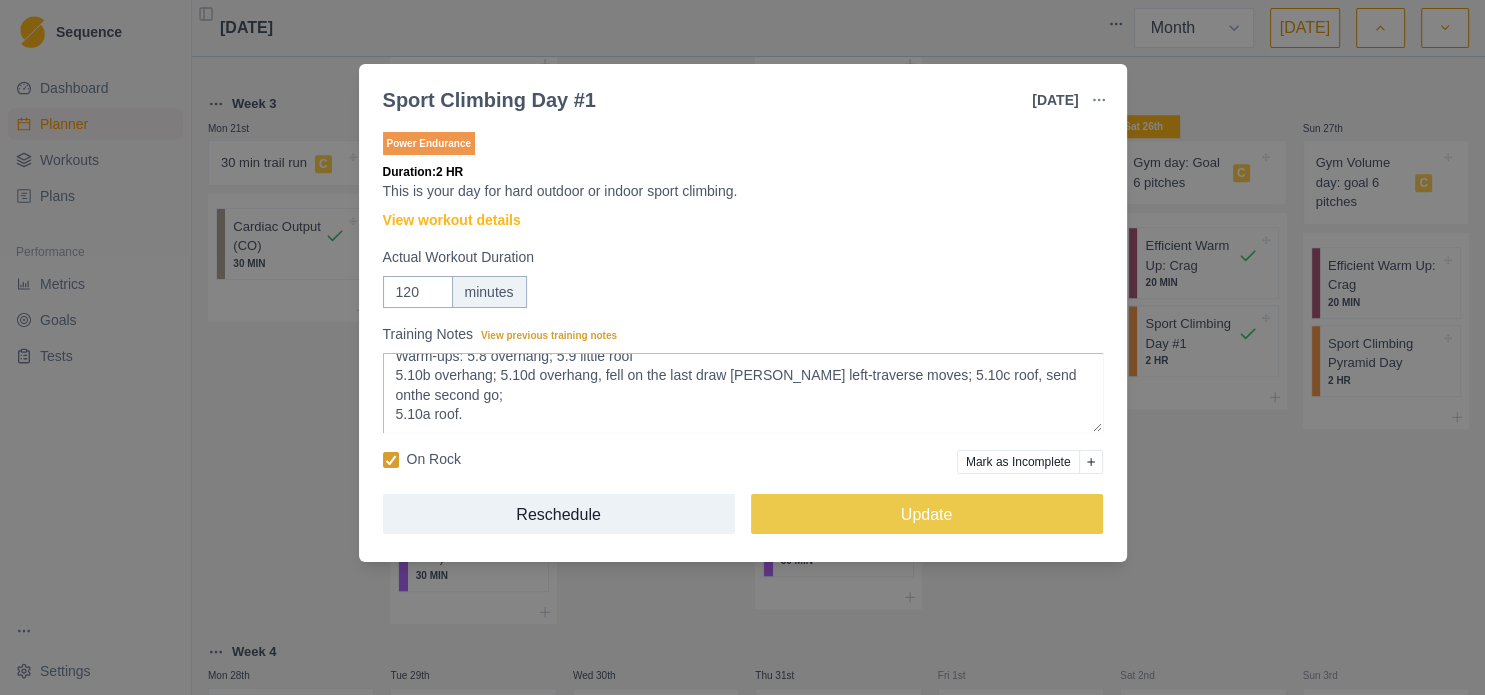 click on "5.8 oh, 5.9 little roof
5.10b oh, 5.10d oh fell on the last draw traverse moves, 5.10c roof send in the second go,
5.10a roof." at bounding box center [743, 393] 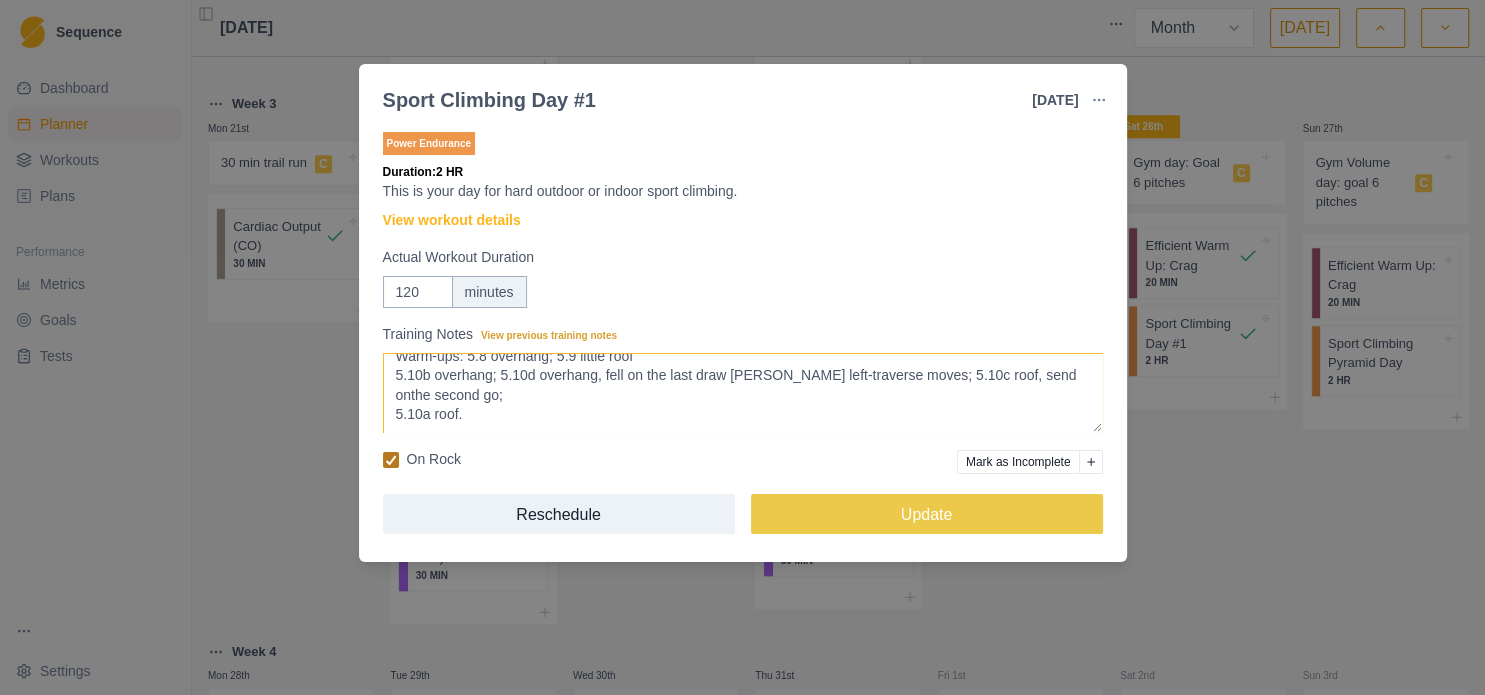 type on "Warm-ups: 5.8 overhang; 5.9 little roof
5.10b overhang; 5.10d overhang, fell on the last draw [PERSON_NAME] left-traverse moves; 5.10c roof, send onthe second go;
5.10a roof." 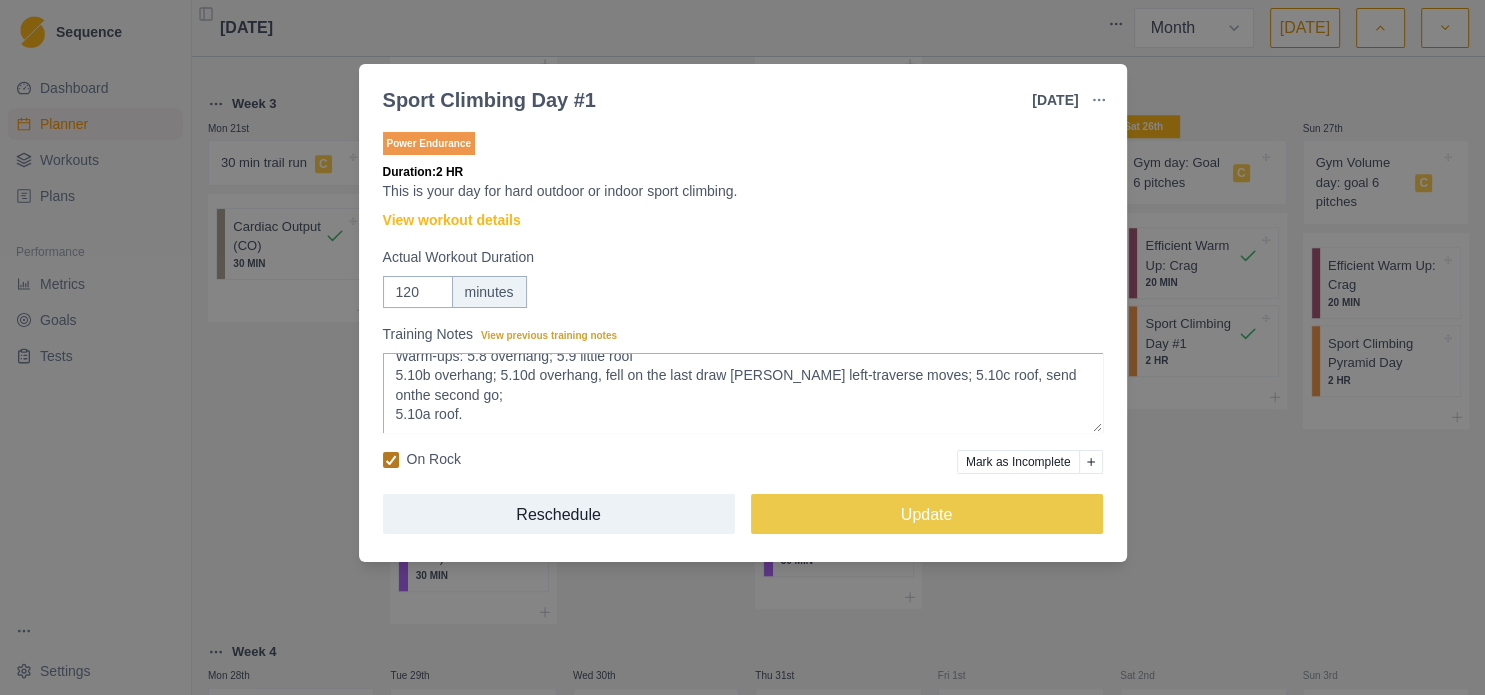 click 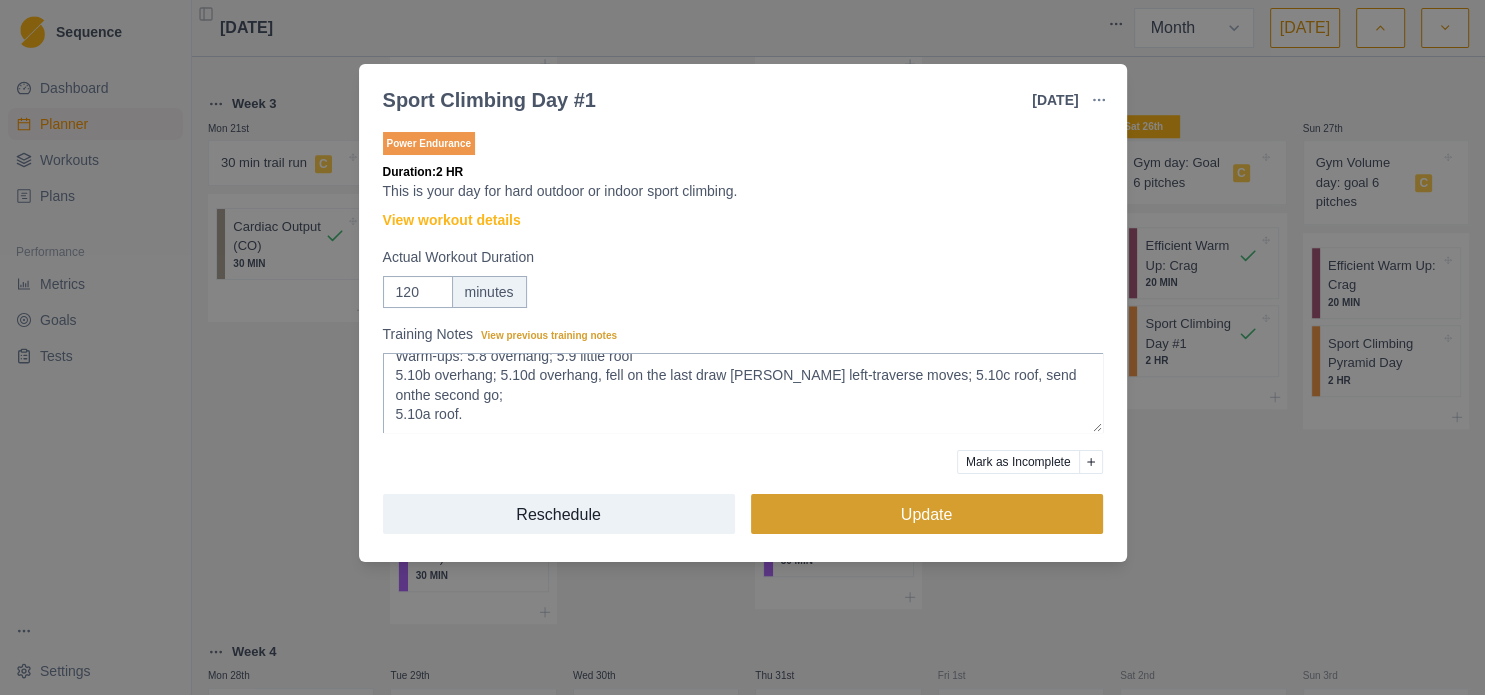click on "Update" at bounding box center (927, 514) 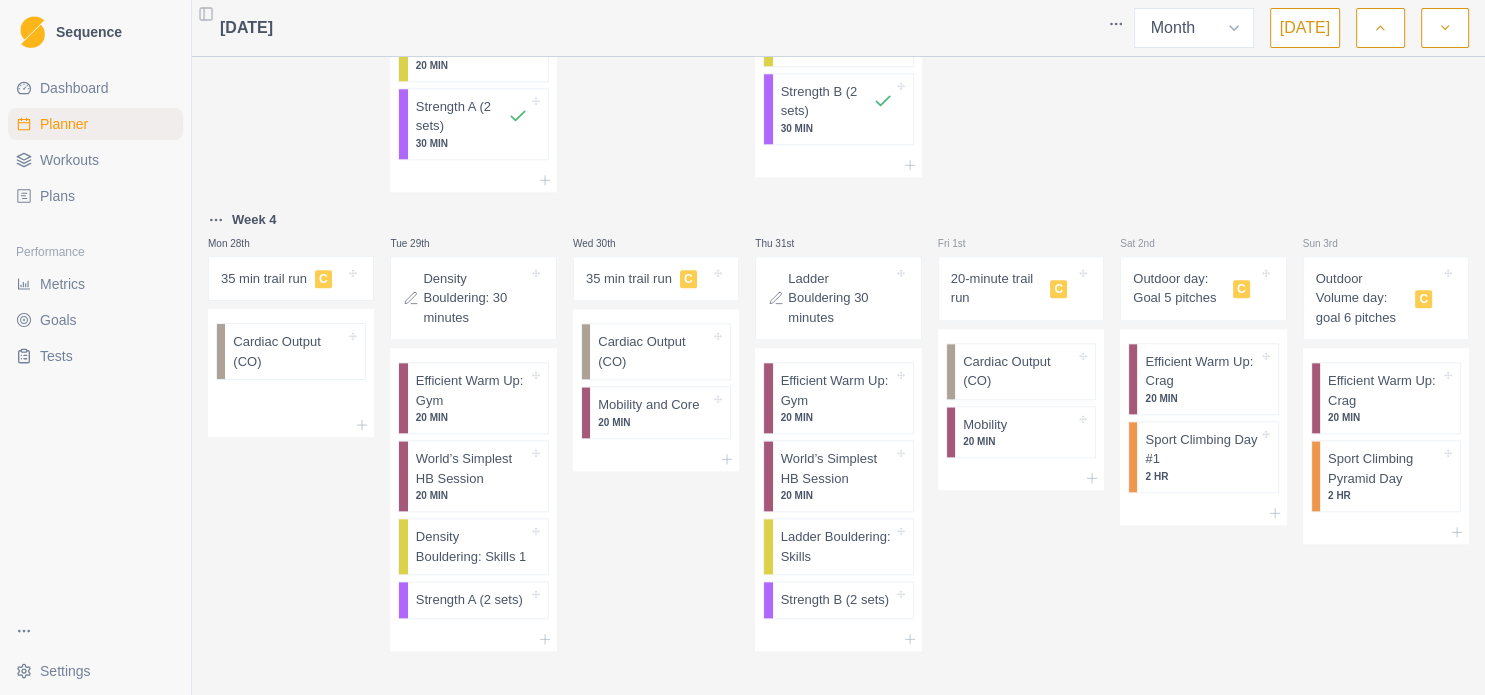 scroll, scrollTop: 1420, scrollLeft: 0, axis: vertical 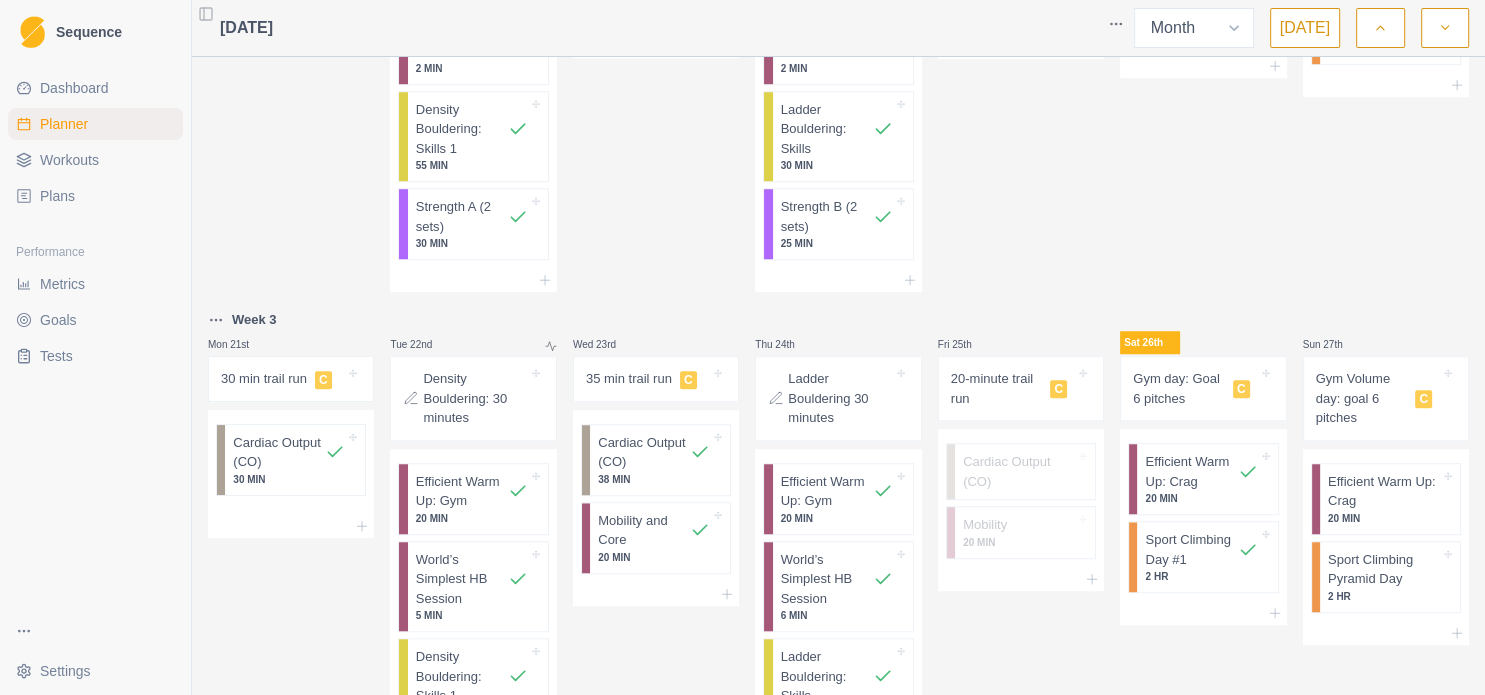 click on "Gym Volume day: goal 6 pitches" at bounding box center (1362, 398) 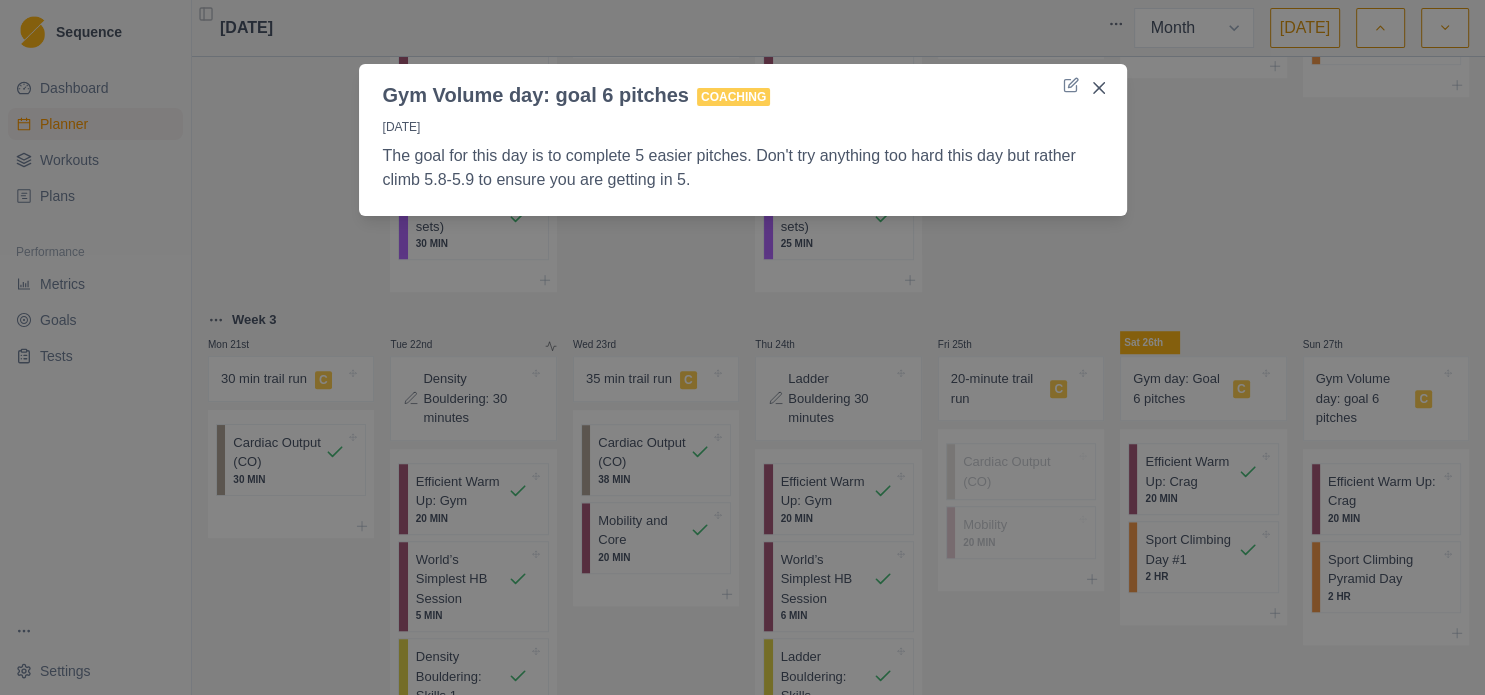 click on "Gym Volume day: goal 6 pitches Coaching [DATE] The goal for this day is to complete 5 easier pitches. Don't try anything too hard this day but rather climb 5.8-5.9 to ensure you are getting in 5." at bounding box center [742, 347] 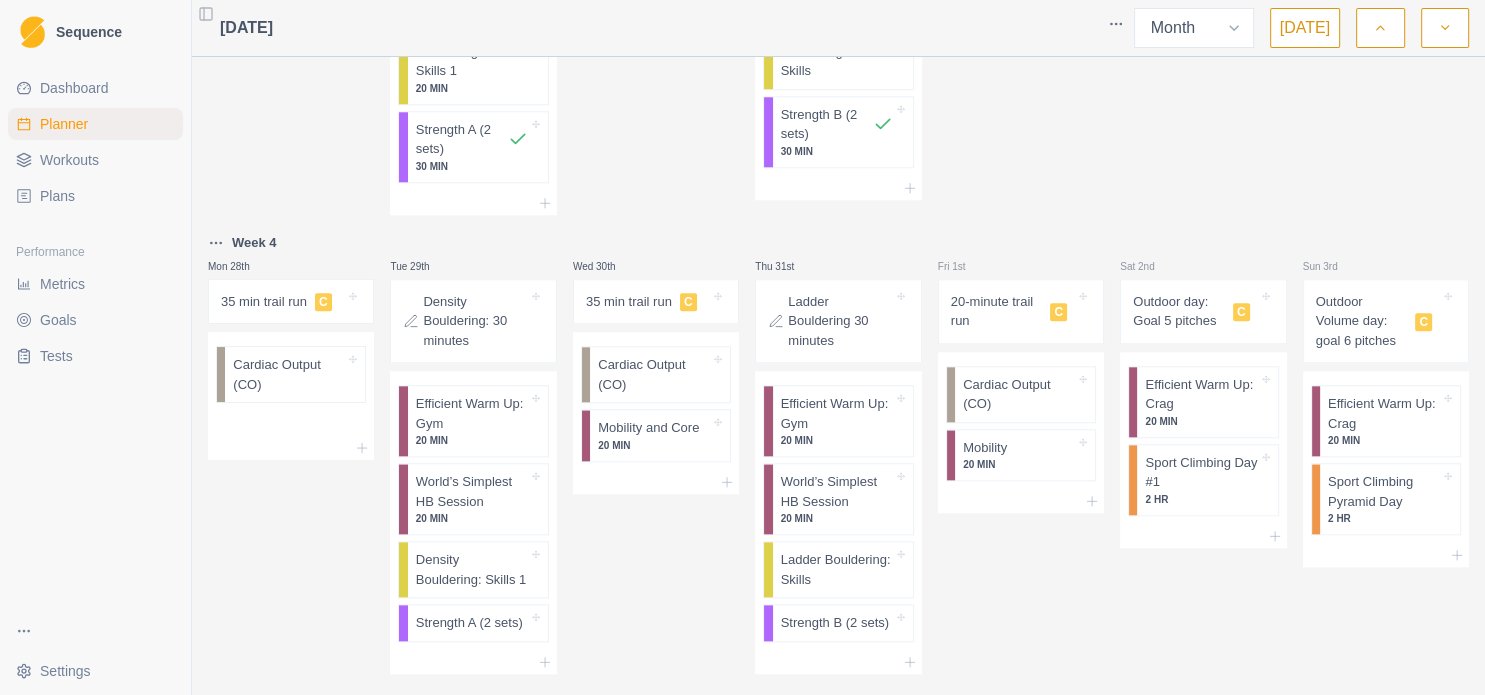 scroll, scrollTop: 2068, scrollLeft: 0, axis: vertical 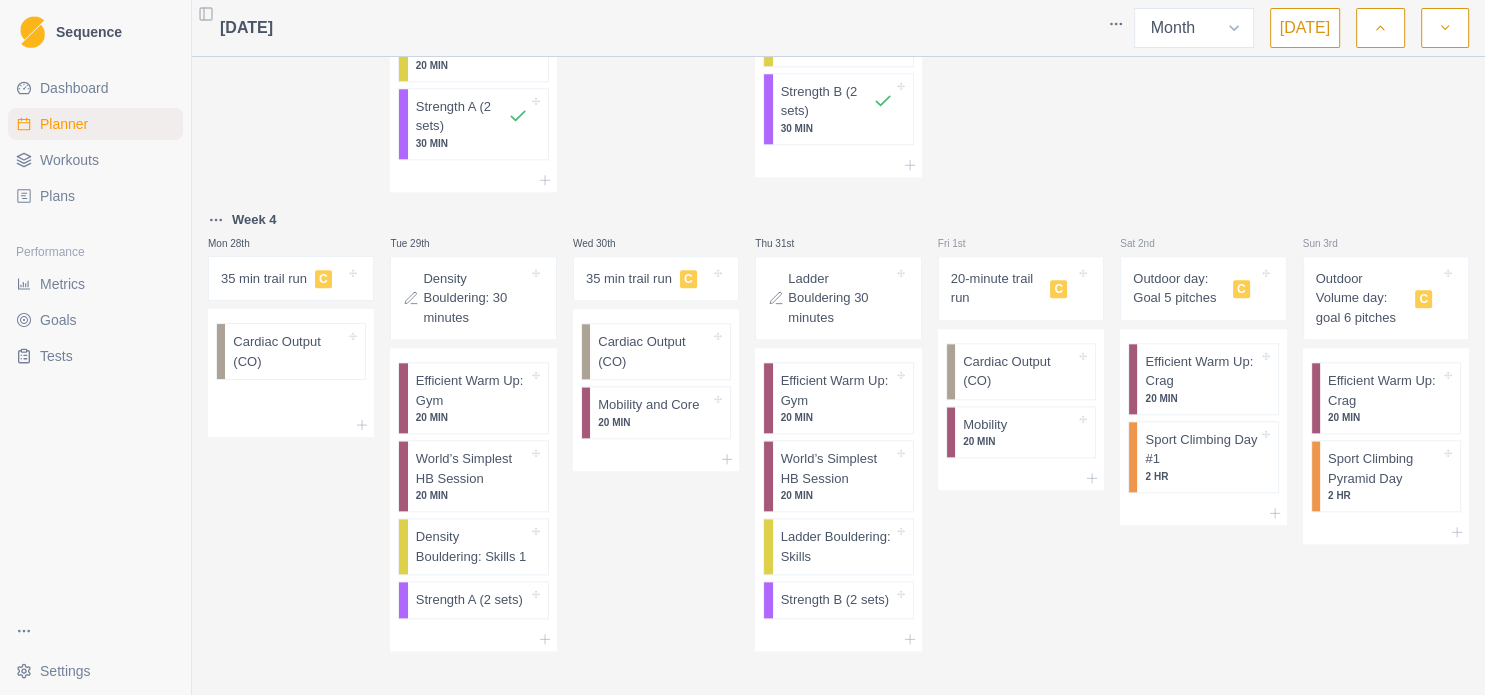 click on "Outdoor day: Goal 5 pitches C" at bounding box center (1203, 288) 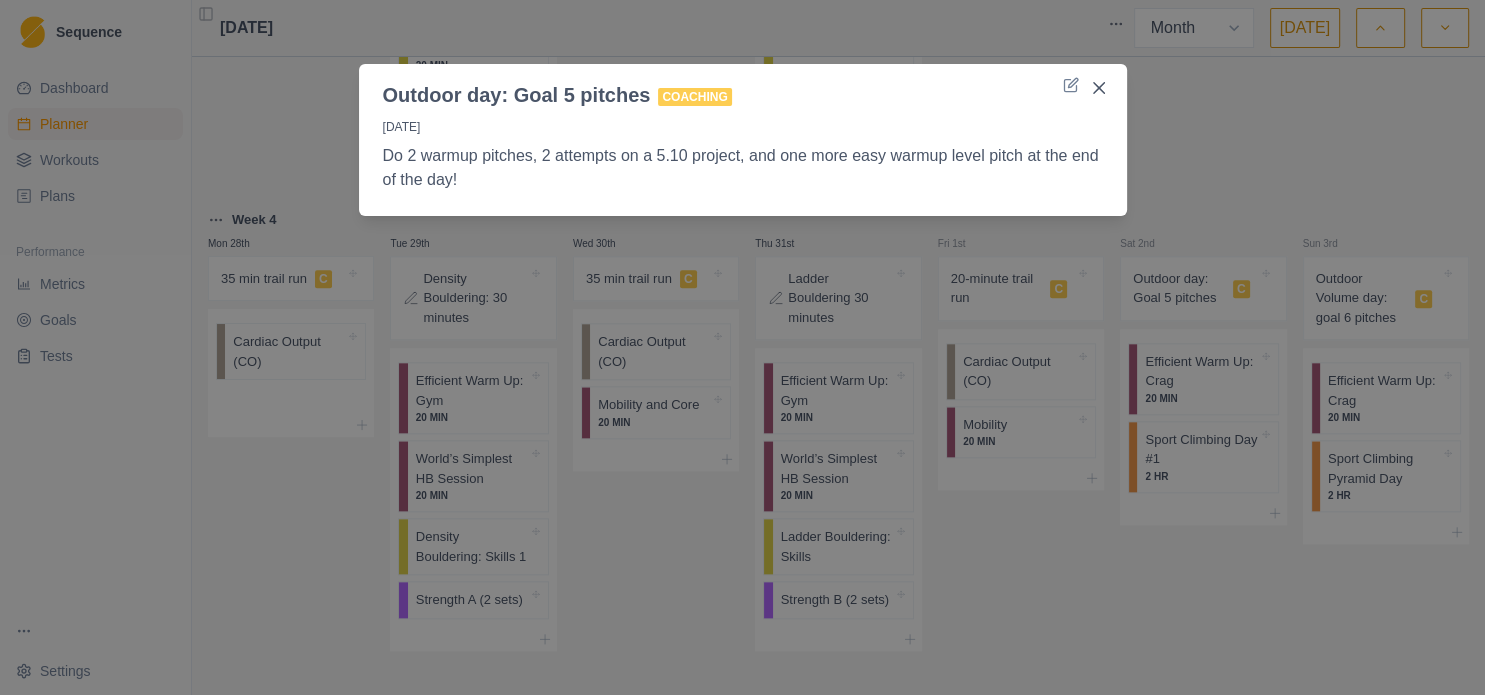 click on "Outdoor day: Goal 5 pitches Coaching [DATE] Do 2 warmup pitches, 2 attempts on a 5.10 project, and one more easy warmup level pitch at the end of the day!" at bounding box center (742, 347) 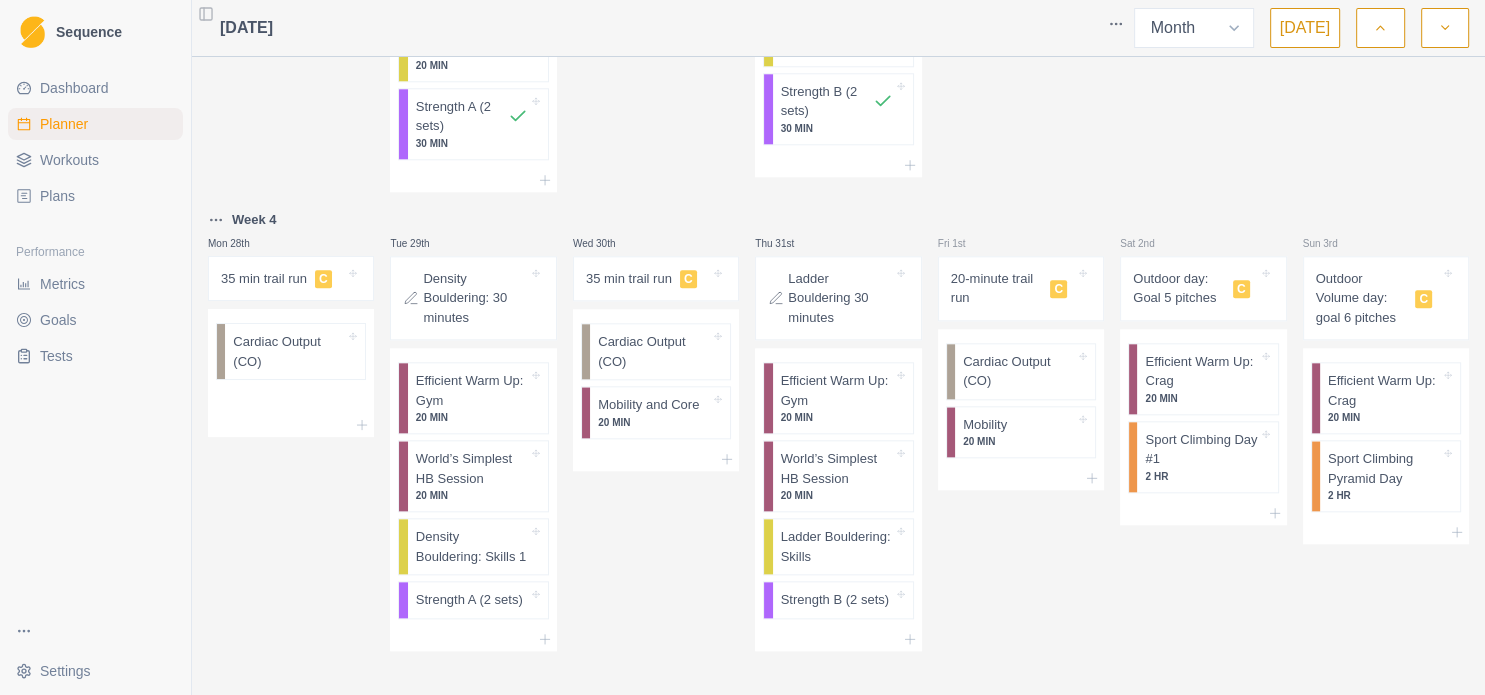 click on "Outdoor Volume day: goal 6 pitches" at bounding box center [1362, 298] 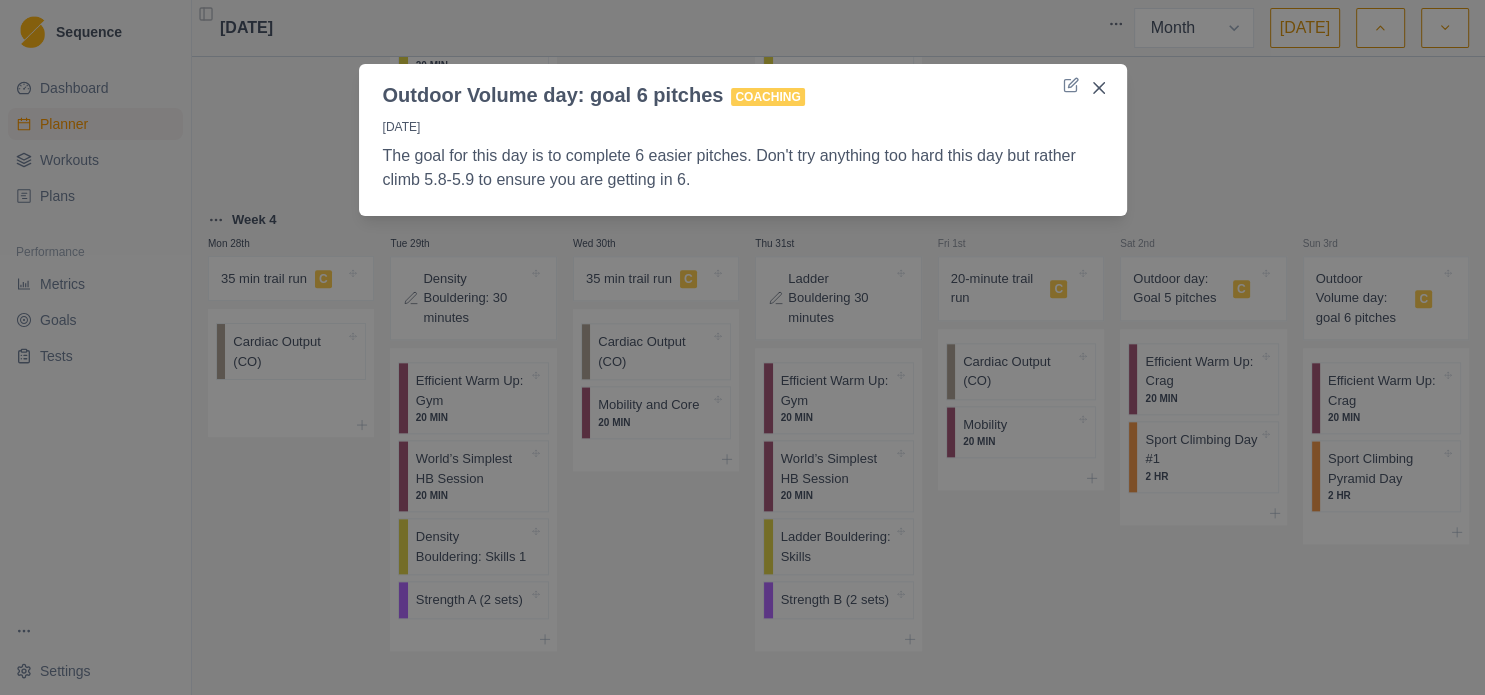 click on "Outdoor Volume day: goal 6 pitches Coaching [DATE] The goal for this day is to complete 6 easier pitches. Don't try anything too hard this day but rather climb 5.8-5.9 to ensure you are getting in 6." at bounding box center [742, 347] 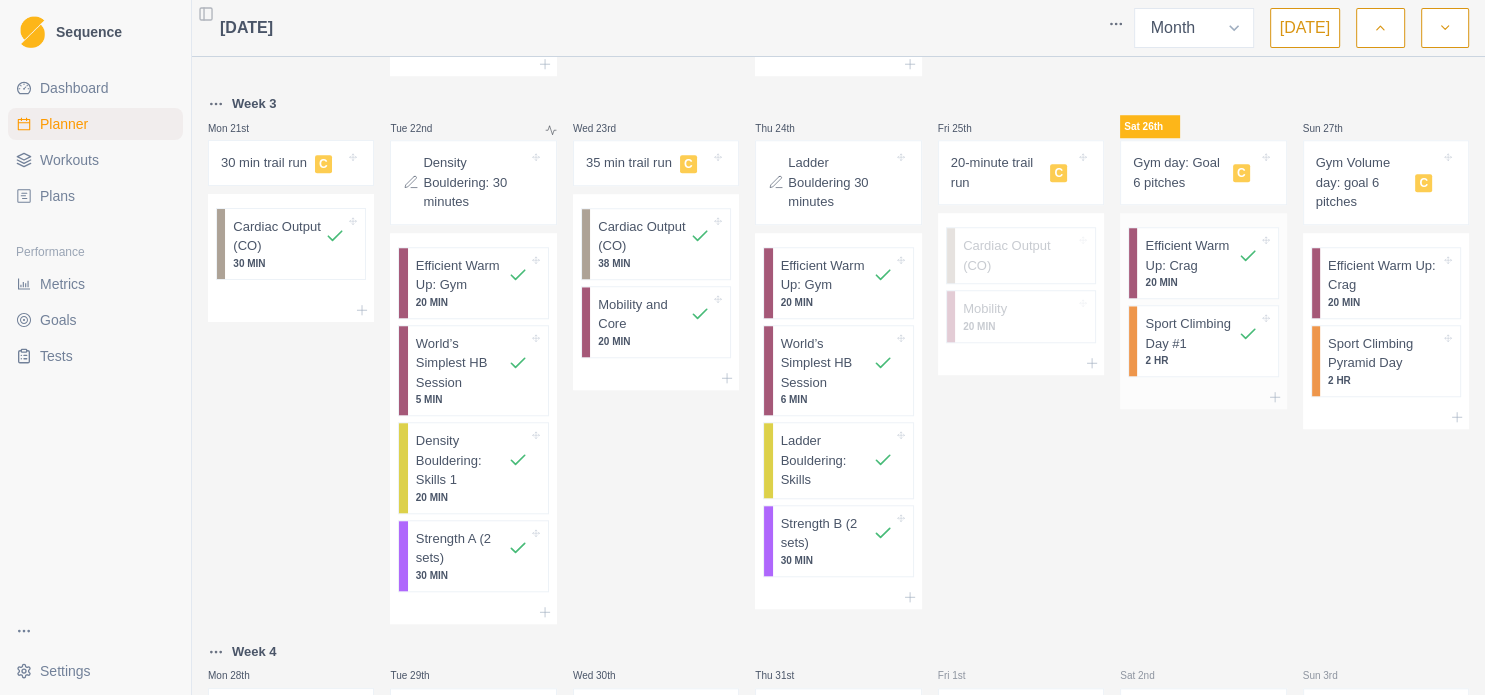 scroll, scrollTop: 2068, scrollLeft: 0, axis: vertical 